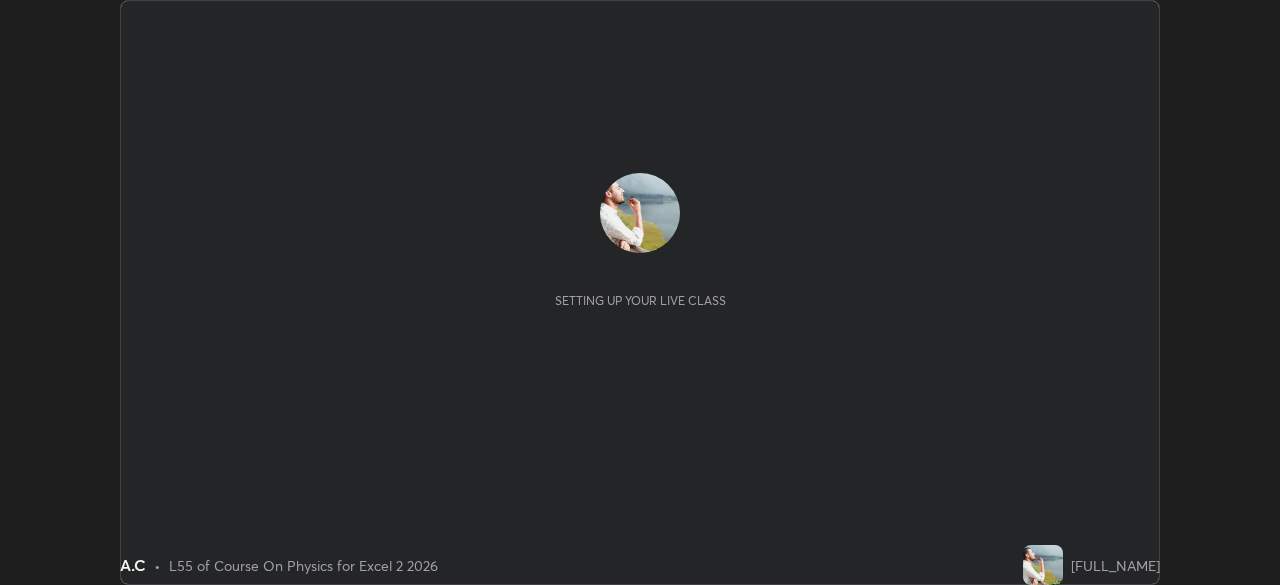 scroll, scrollTop: 0, scrollLeft: 0, axis: both 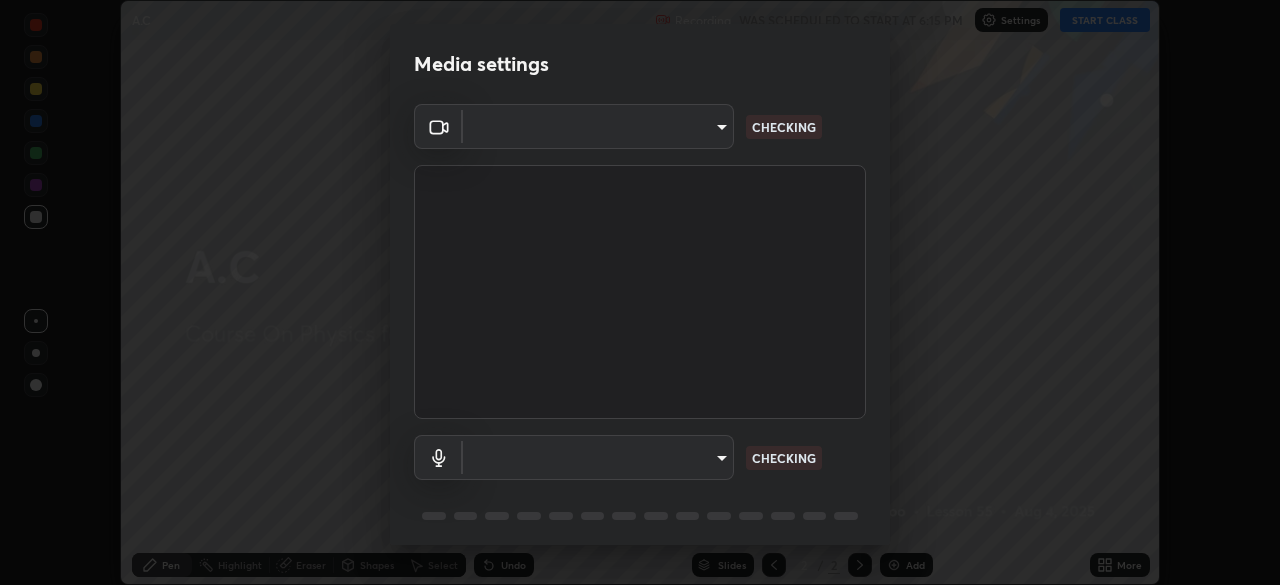 type on "0098613ca96d1cb365b3845fa694b9755ae94ec2d7c0f75973c998bbbf9ace16" 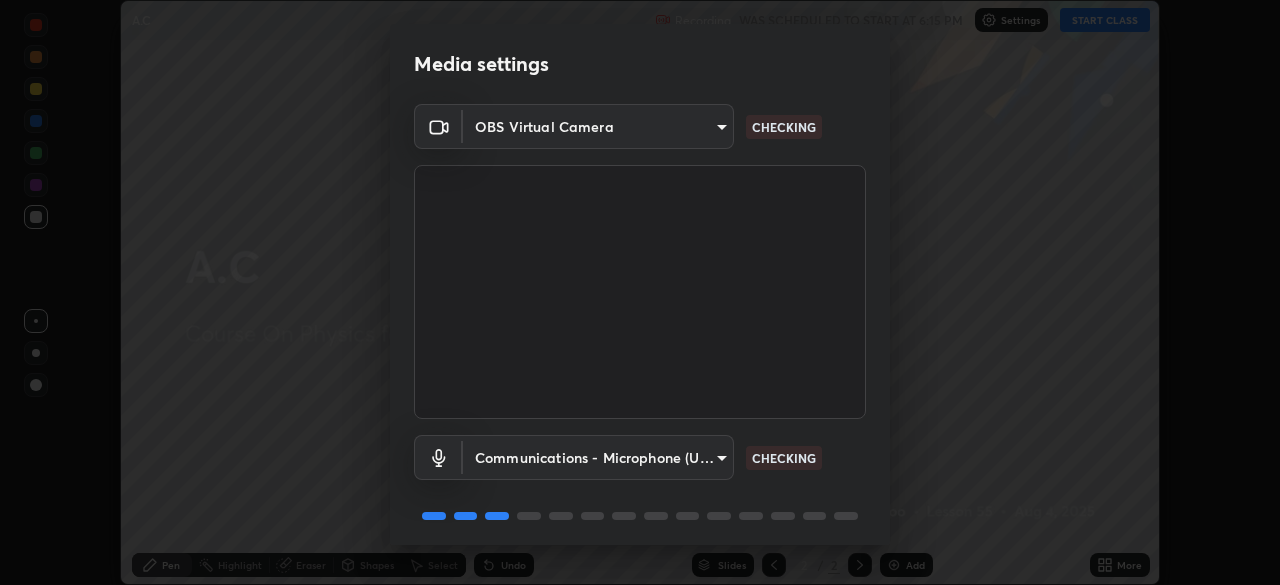 click on "Erase all A.C Recording WAS SCHEDULED TO START AT  6:15 PM Settings START CLASS Setting up your live class A.C • L55 of Course On Physics for Excel 2 2026 [FULL_NAME] Pen Highlight Eraser Shapes Select Undo Slides 2 / 2 Add More No doubts shared Encourage your learners to ask a doubt for better clarity Report an issue Reason for reporting Buffering Chat not working Audio - Video sync issue Educator video quality low ​ Attach an image Report Media settings OBS Virtual Camera [HASH] CHECKING Communications - Microphone (USB PnP Sound Device) communications CHECKING 1 / 5 Next" at bounding box center [640, 292] 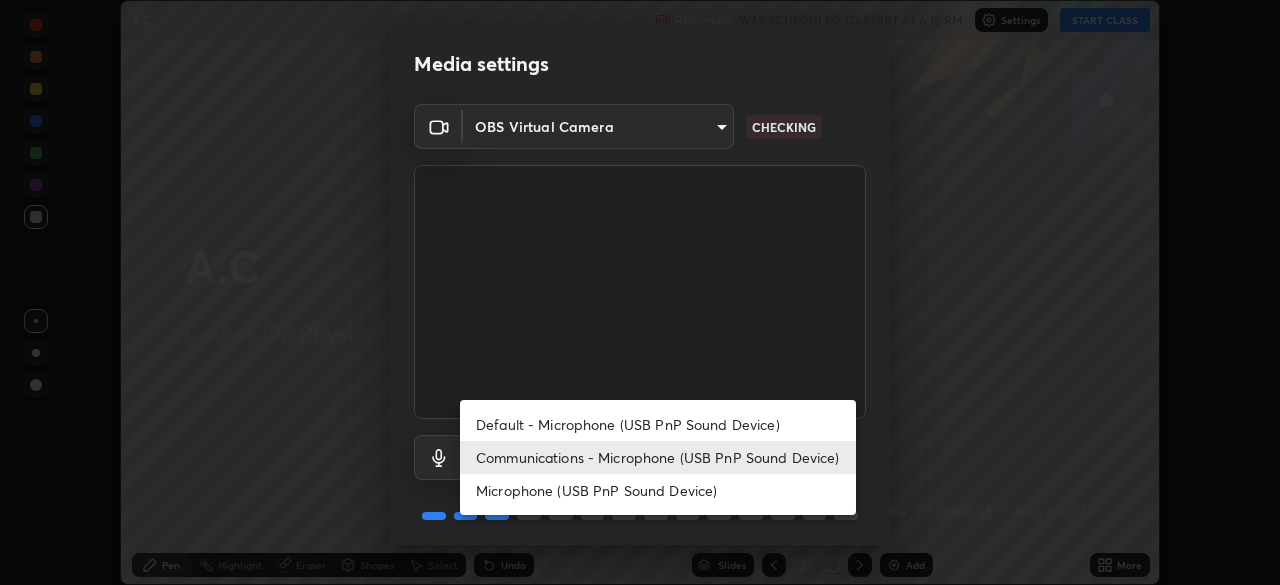 click on "Default - Microphone (USB PnP Sound Device)" at bounding box center [658, 424] 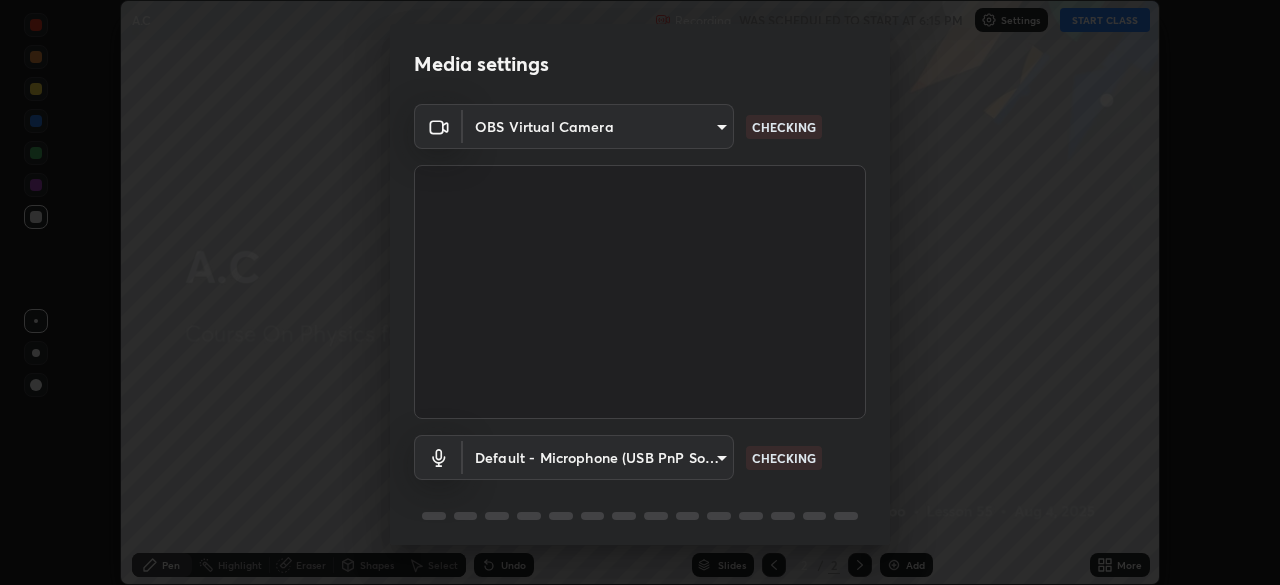 click on "Erase all A.C Recording WAS SCHEDULED TO START AT  6:15 PM Settings START CLASS Setting up your live class A.C • L55 of Course On Physics for Excel 2 2026 [FULL_NAME] Pen Highlight Eraser Shapes Select Undo Slides 2 / 2 Add More No doubts shared Encourage your learners to ask a doubt for better clarity Report an issue Reason for reporting Buffering Chat not working Audio - Video sync issue Educator video quality low ​ Attach an image Report Media settings OBS Virtual Camera [HASH] CHECKING Default - Microphone (USB PnP Sound Device) default CHECKING 1 / 5 Next Default - Microphone (USB PnP Sound Device) Communications - Microphone (USB PnP Sound Device) Microphone (USB PnP Sound Device)" at bounding box center (640, 292) 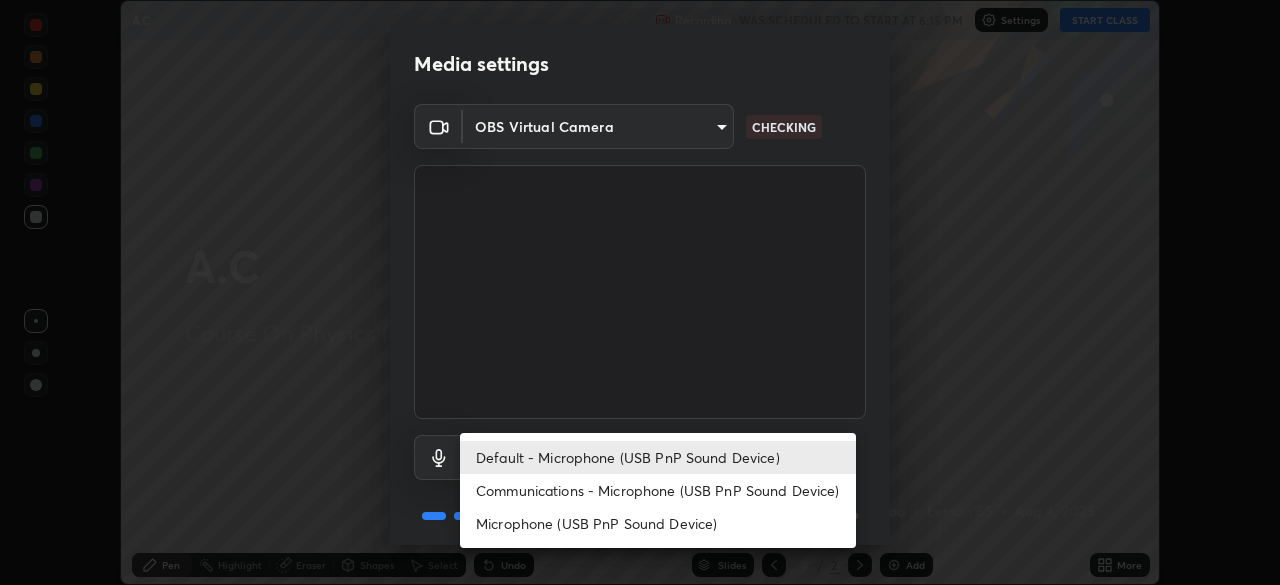 click on "Communications - Microphone (USB PnP Sound Device)" at bounding box center (658, 490) 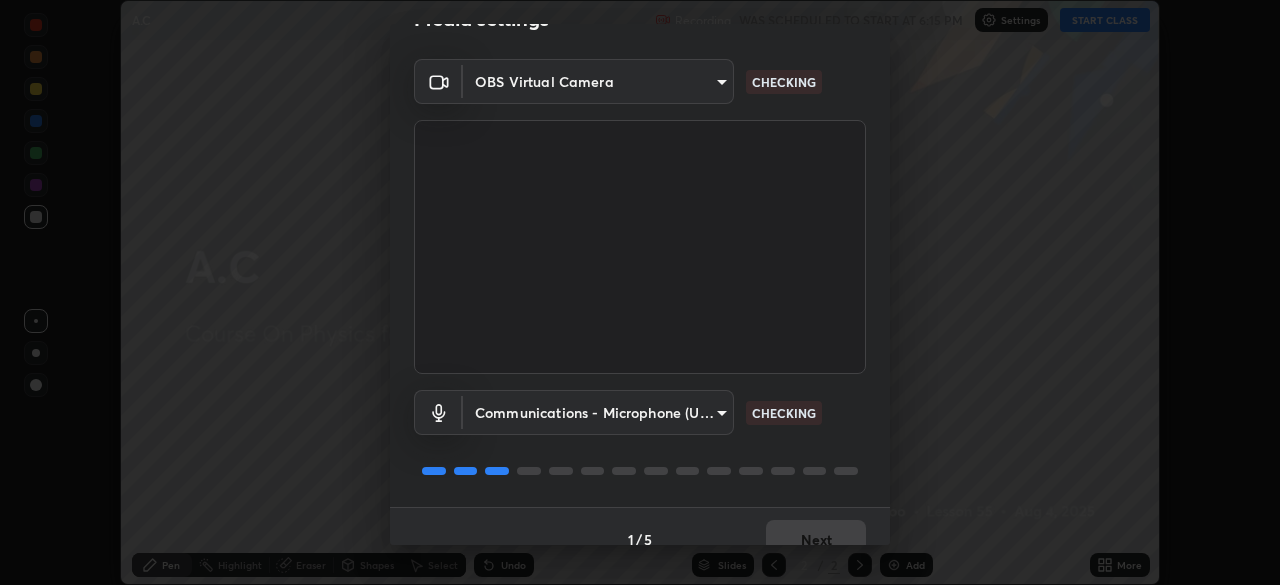 scroll, scrollTop: 71, scrollLeft: 0, axis: vertical 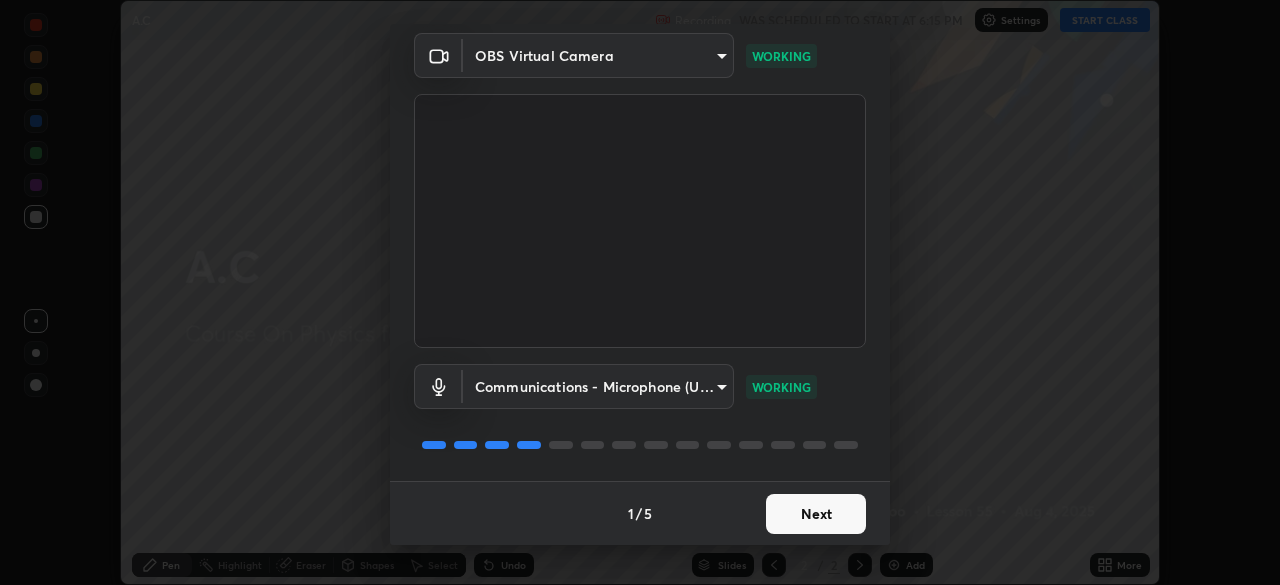 click on "Next" at bounding box center (816, 514) 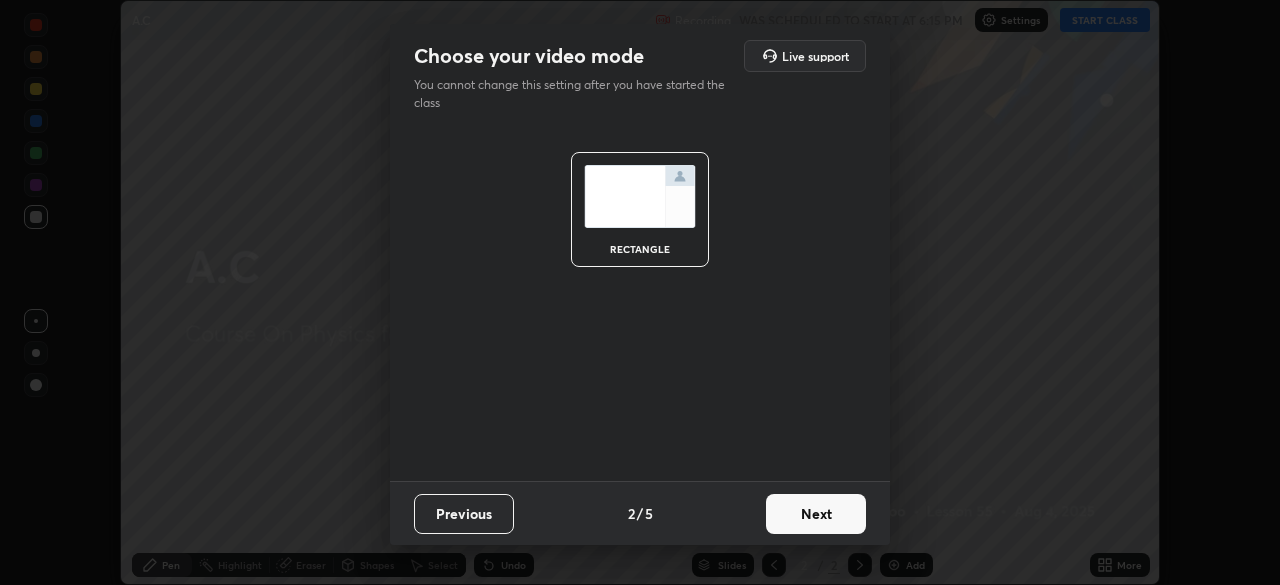 scroll, scrollTop: 0, scrollLeft: 0, axis: both 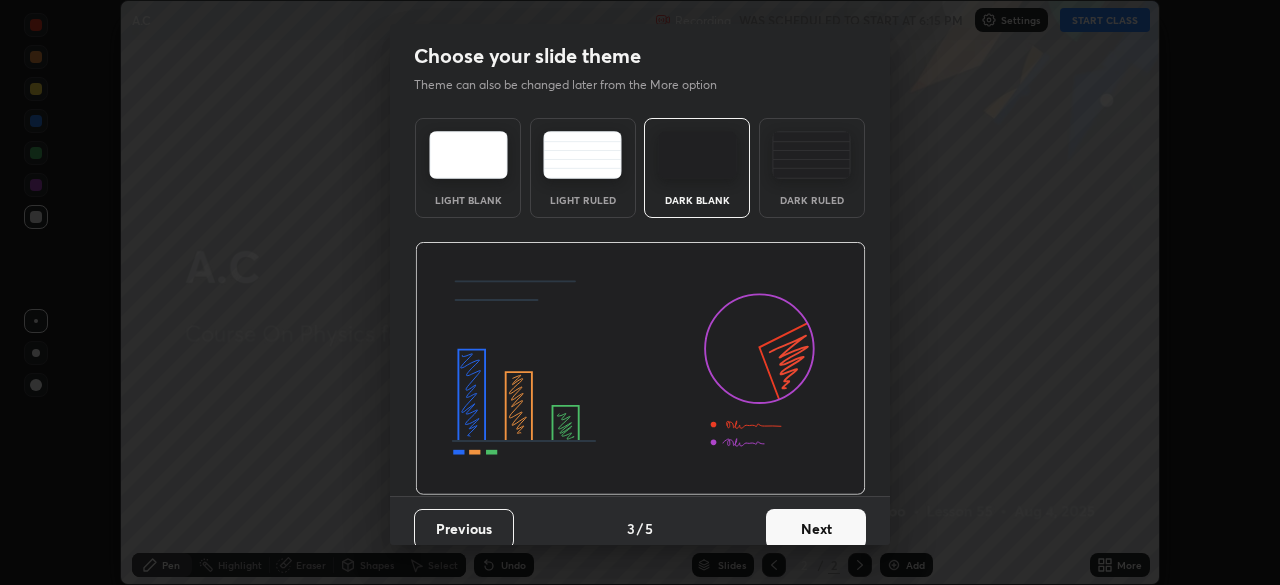 click on "Next" at bounding box center [816, 529] 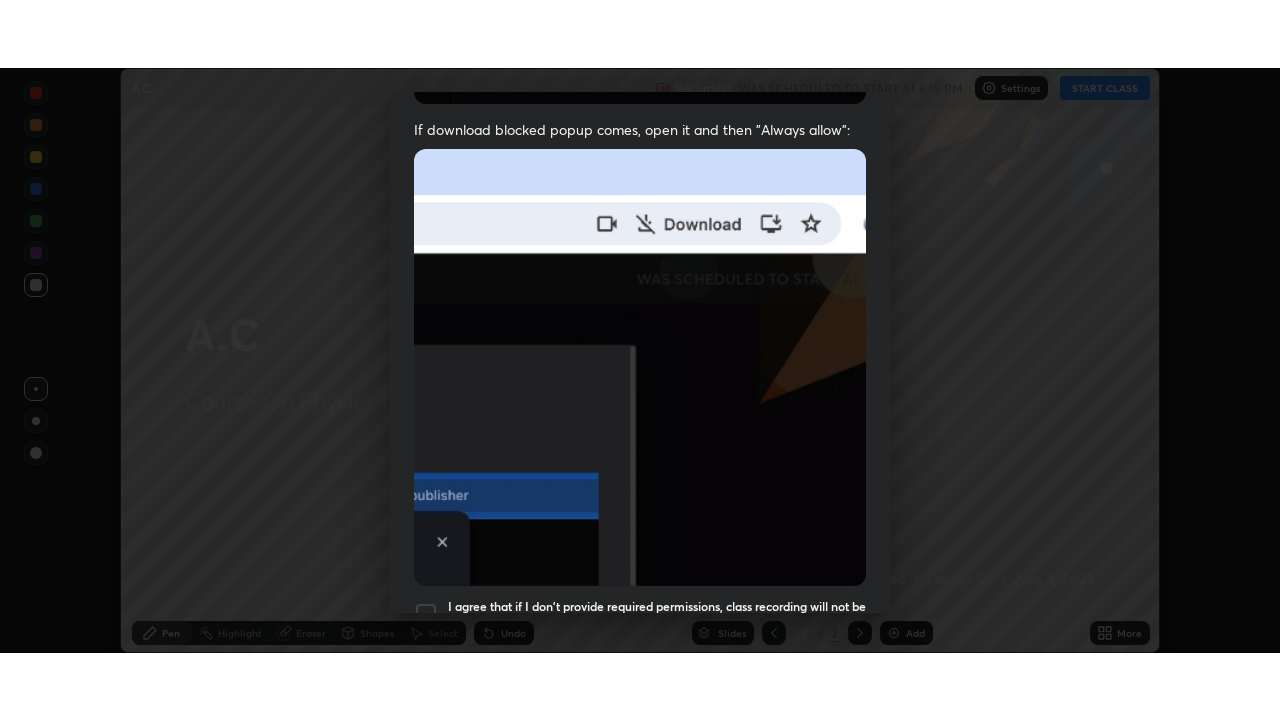 scroll, scrollTop: 479, scrollLeft: 0, axis: vertical 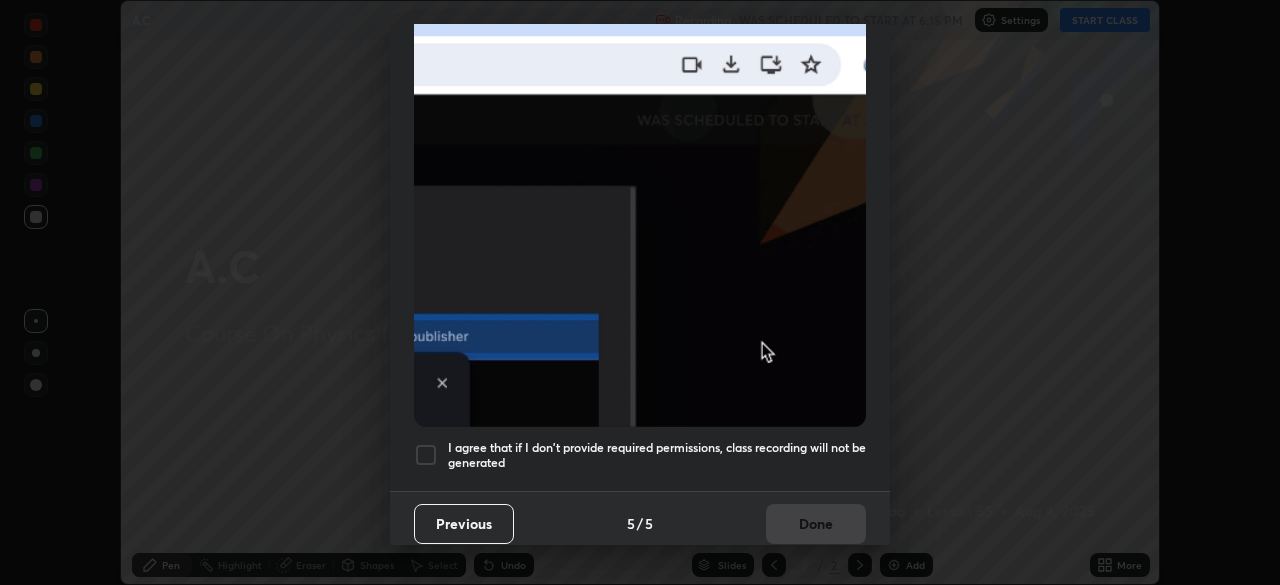 click on "I agree that if I don't provide required permissions, class recording will not be generated" at bounding box center [657, 455] 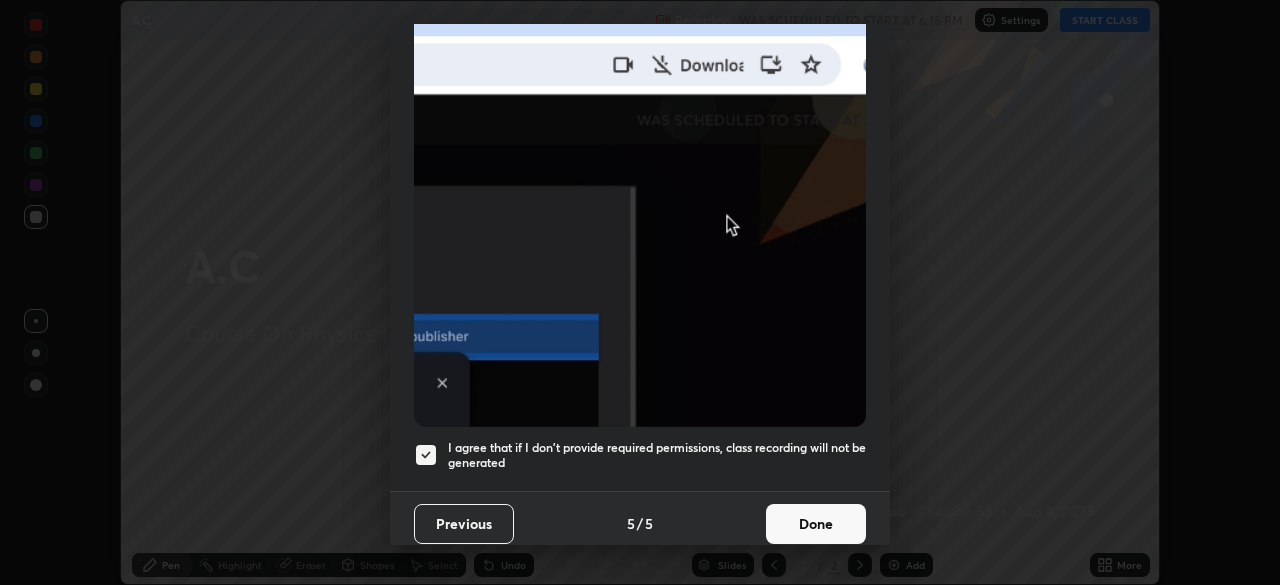 click on "Done" at bounding box center (816, 524) 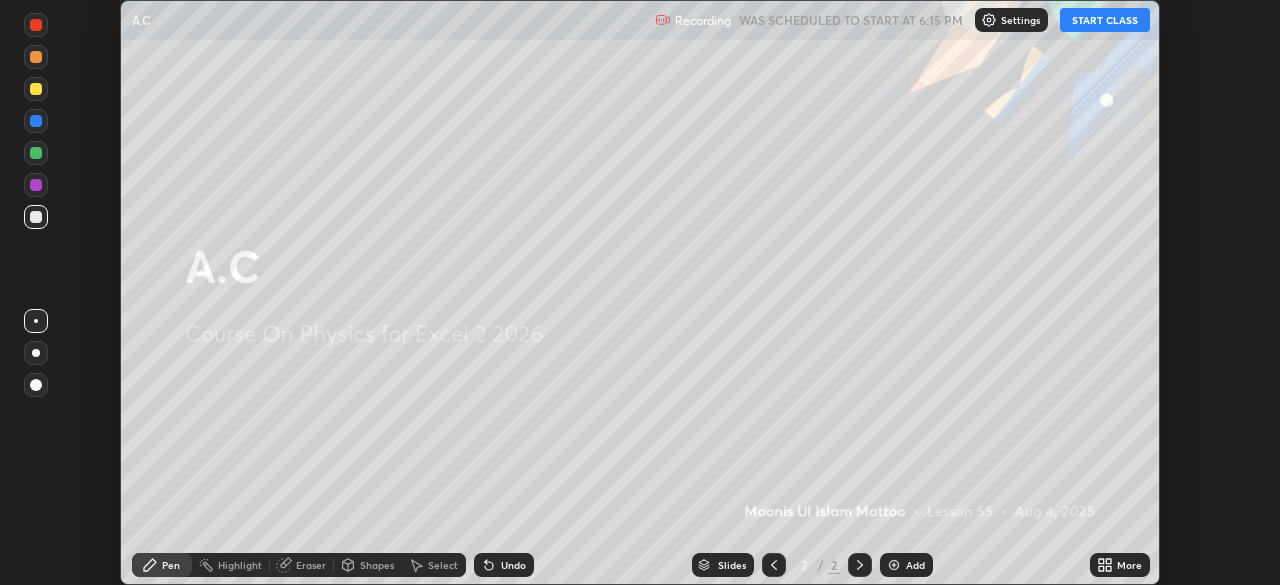 click 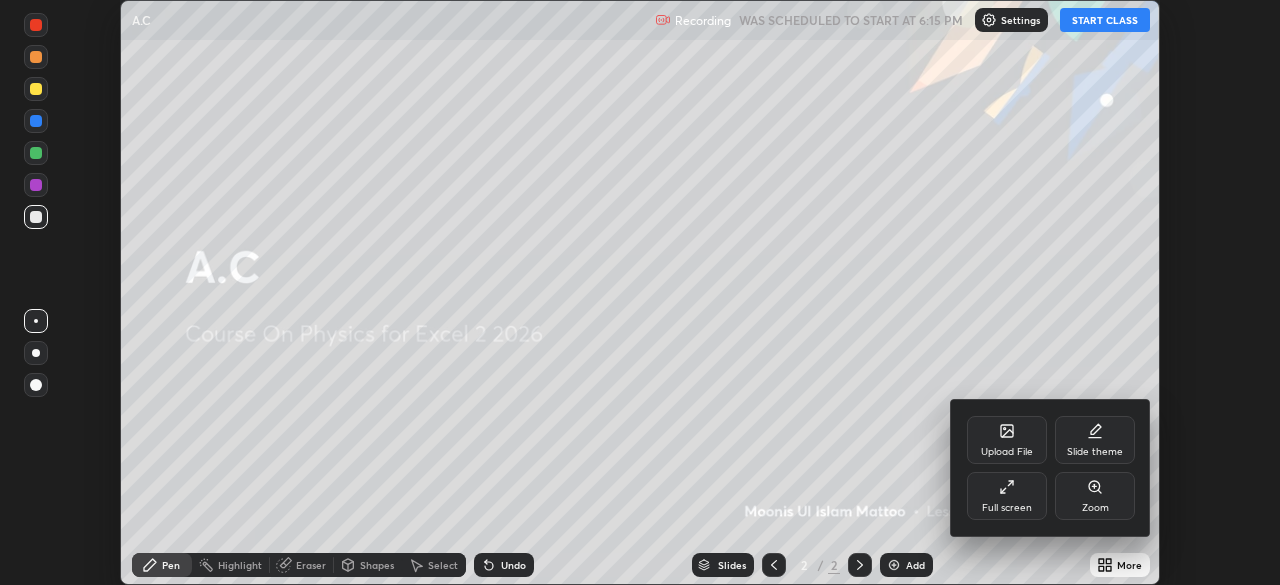 click on "Full screen" at bounding box center [1007, 508] 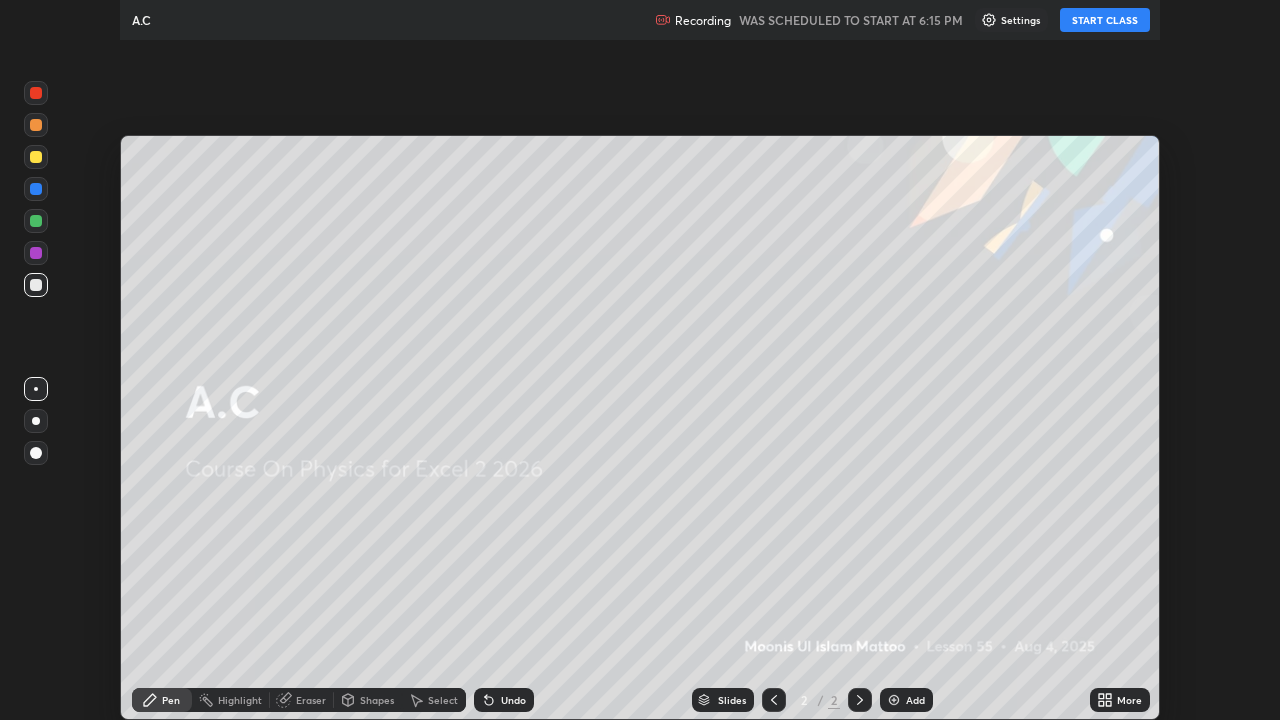 scroll, scrollTop: 99280, scrollLeft: 98720, axis: both 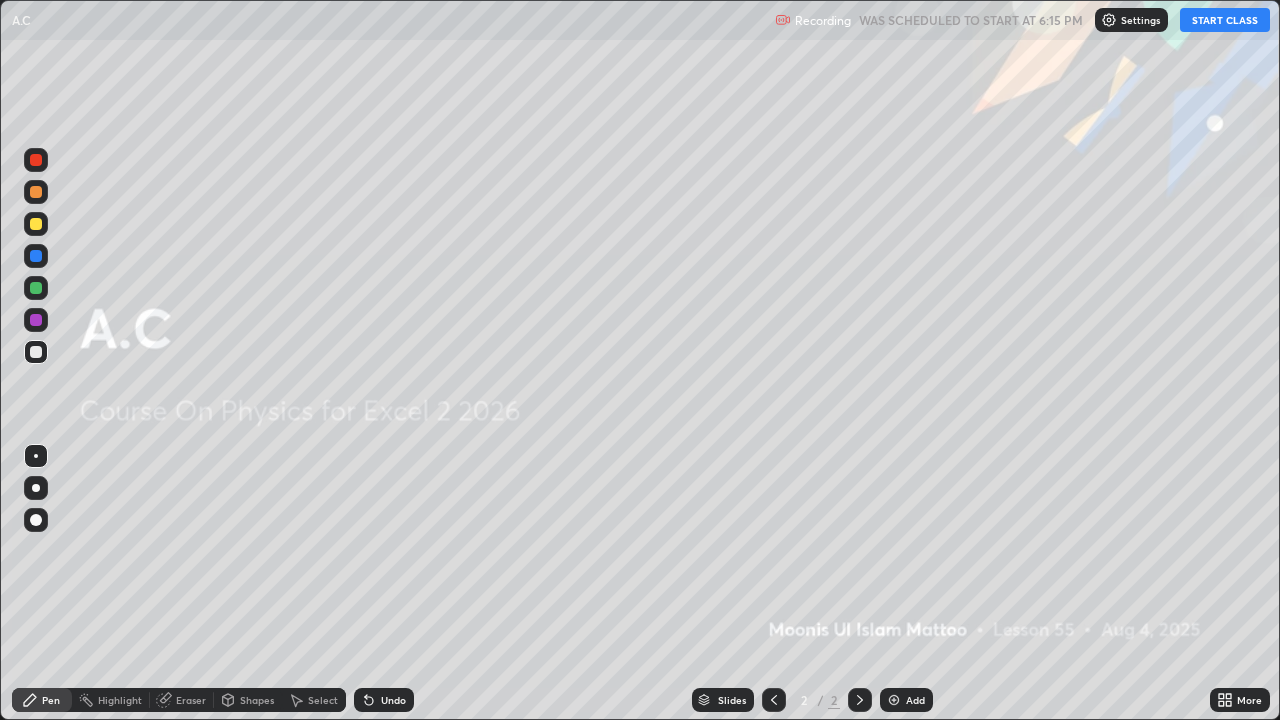 click on "START CLASS" at bounding box center (1225, 20) 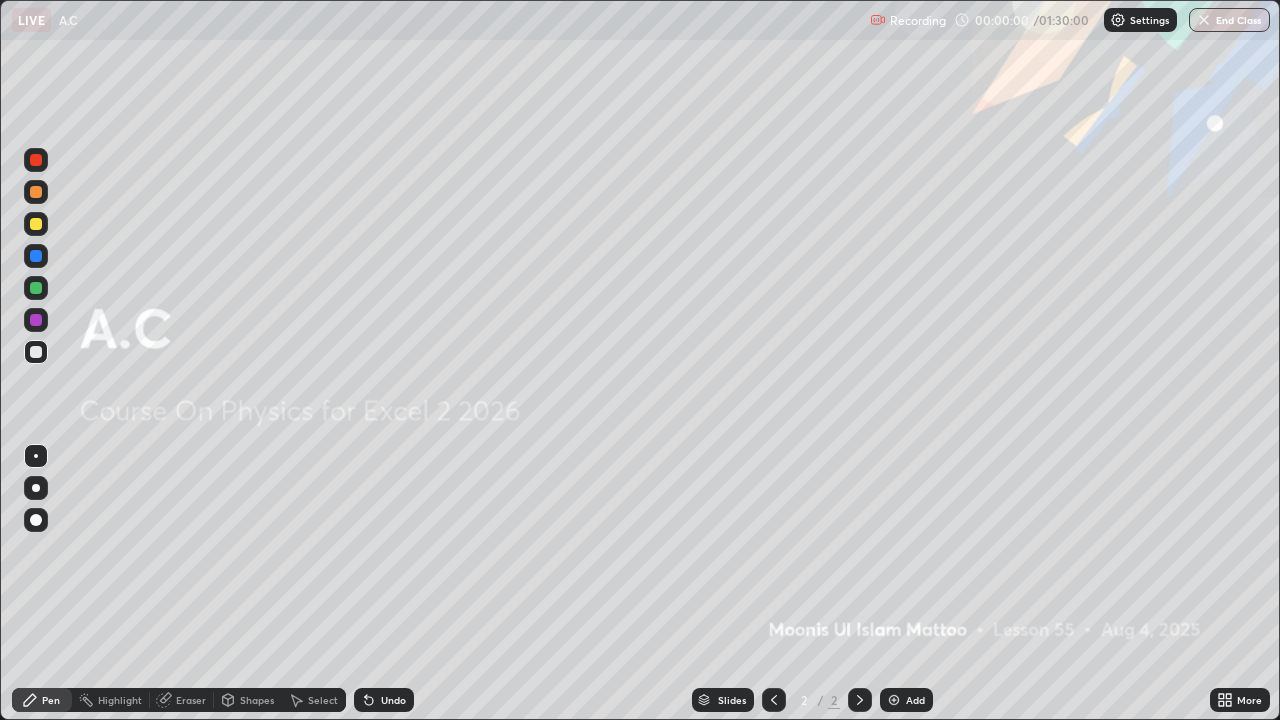 click at bounding box center [894, 700] 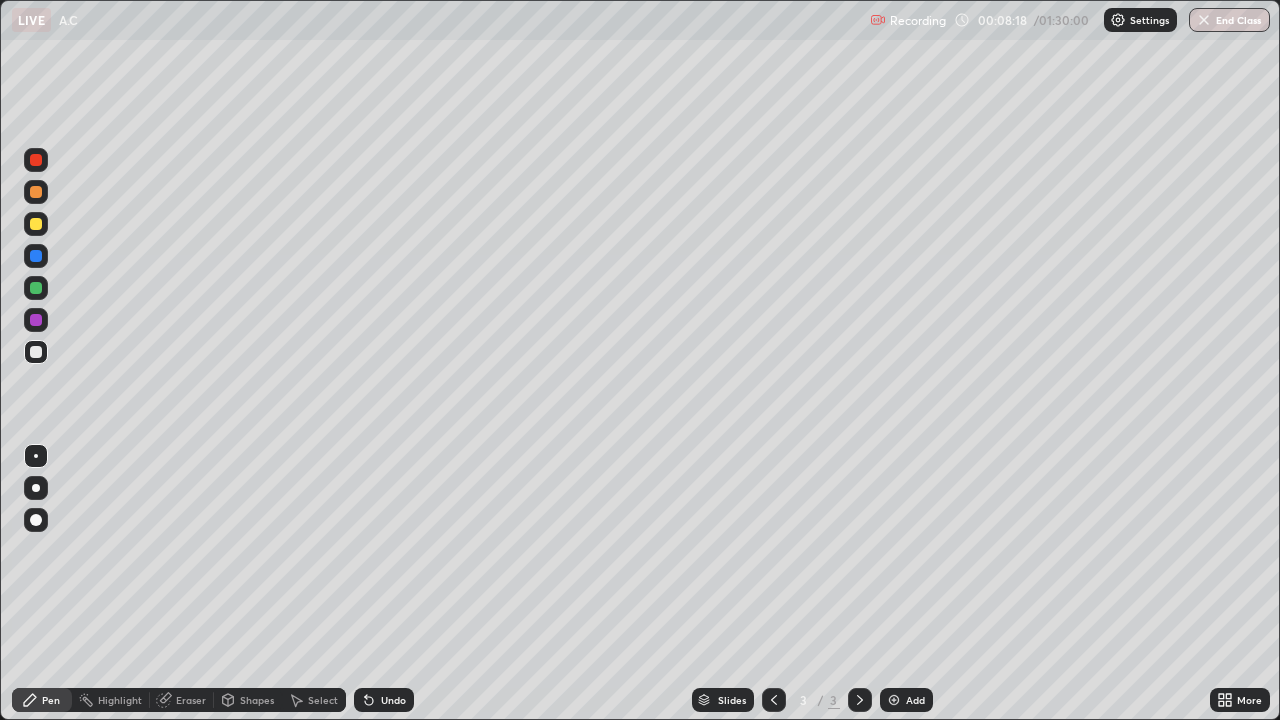 click at bounding box center [36, 224] 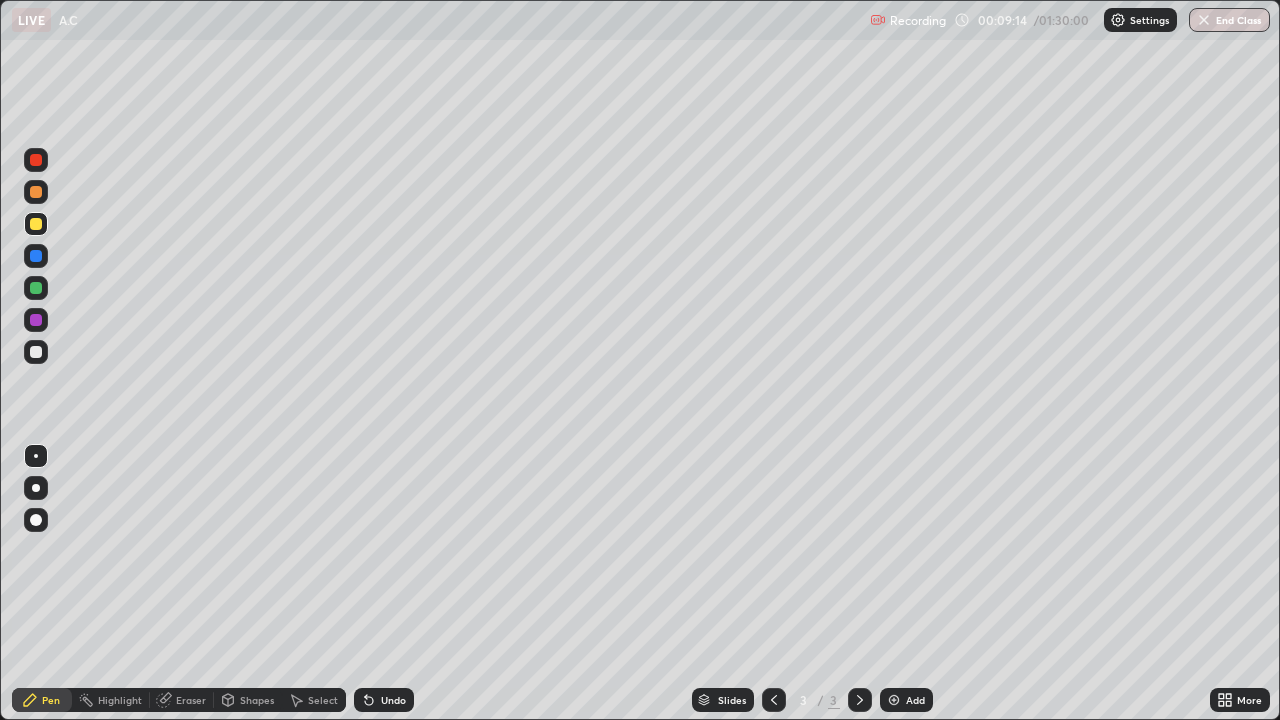click at bounding box center (36, 160) 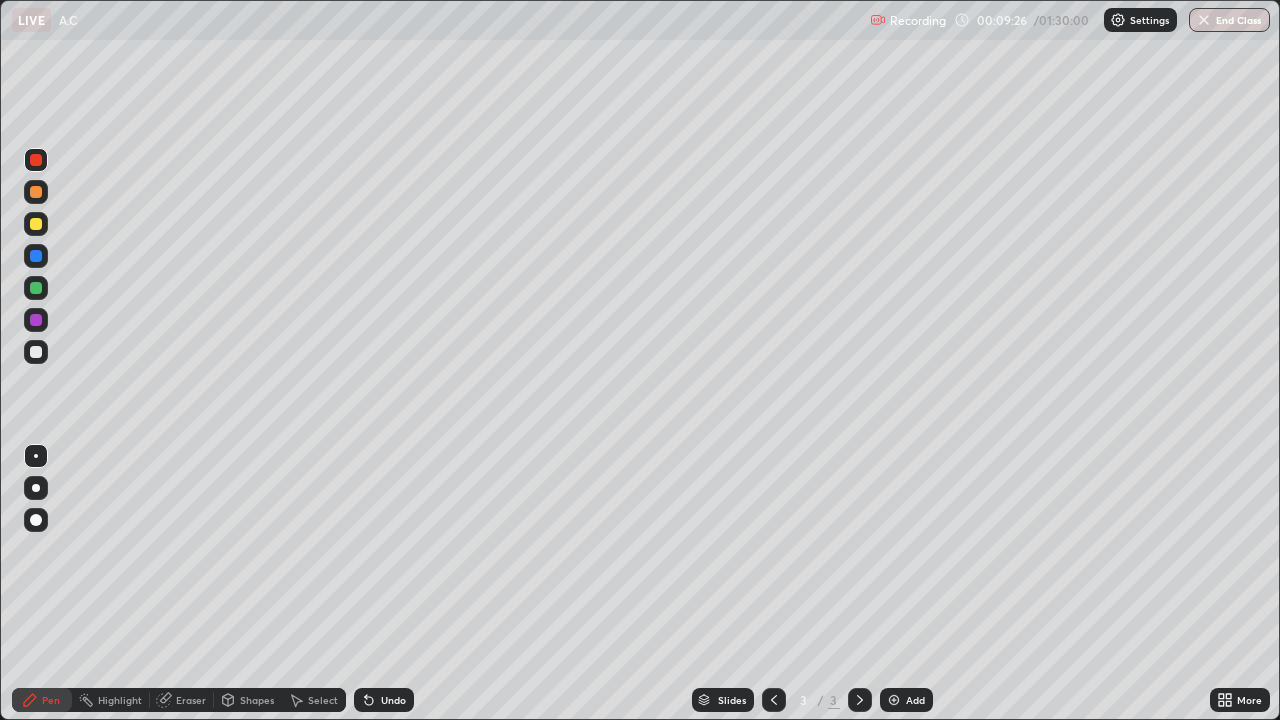 click at bounding box center [36, 224] 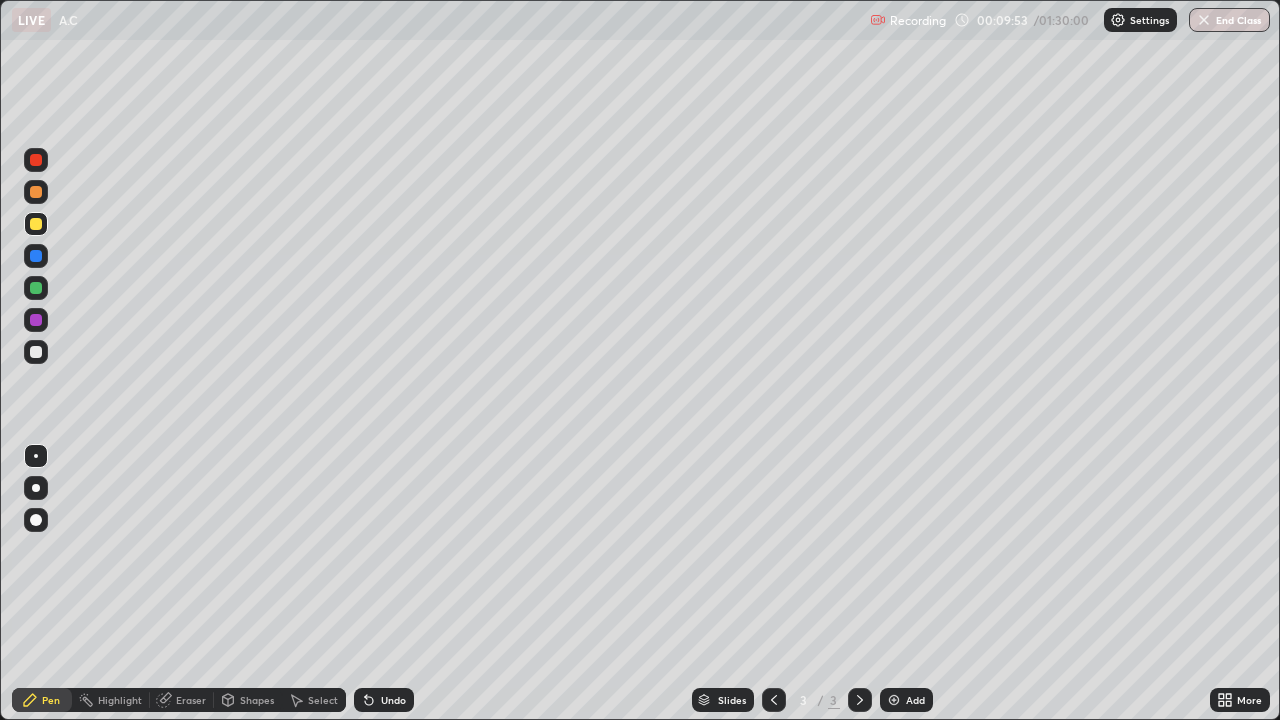click on "Undo" at bounding box center (384, 700) 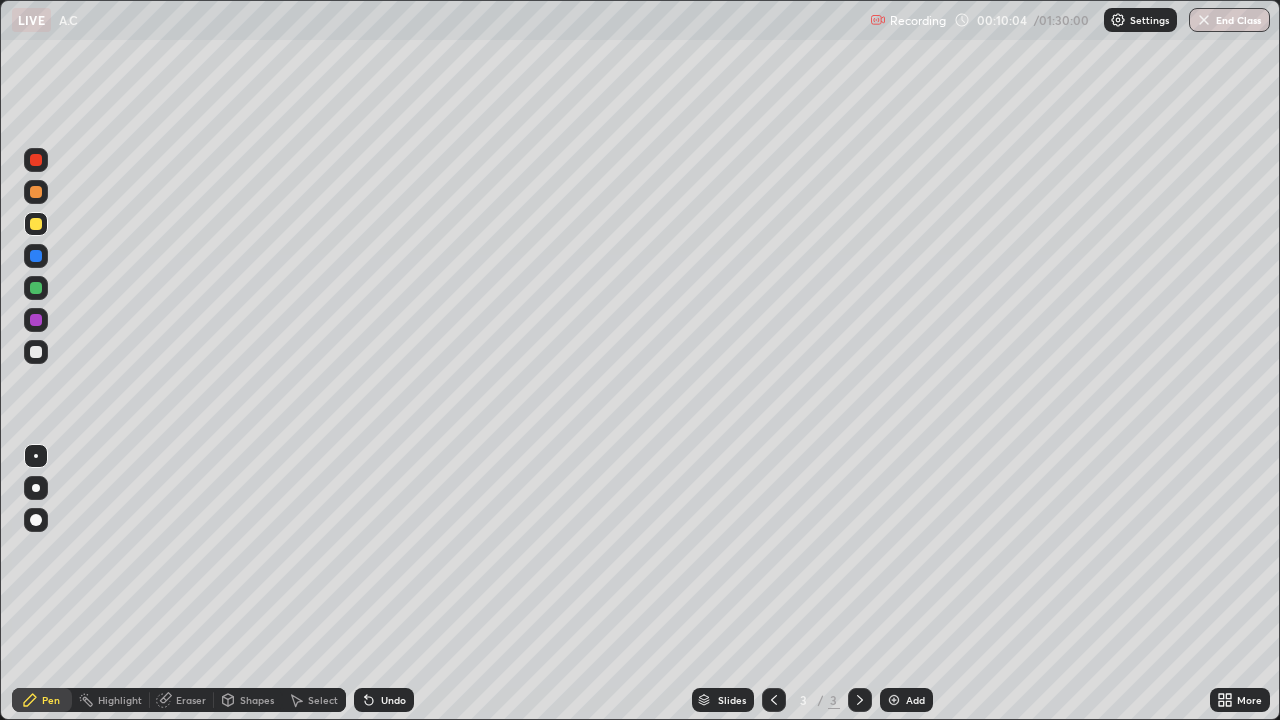 click on "Eraser" at bounding box center (191, 700) 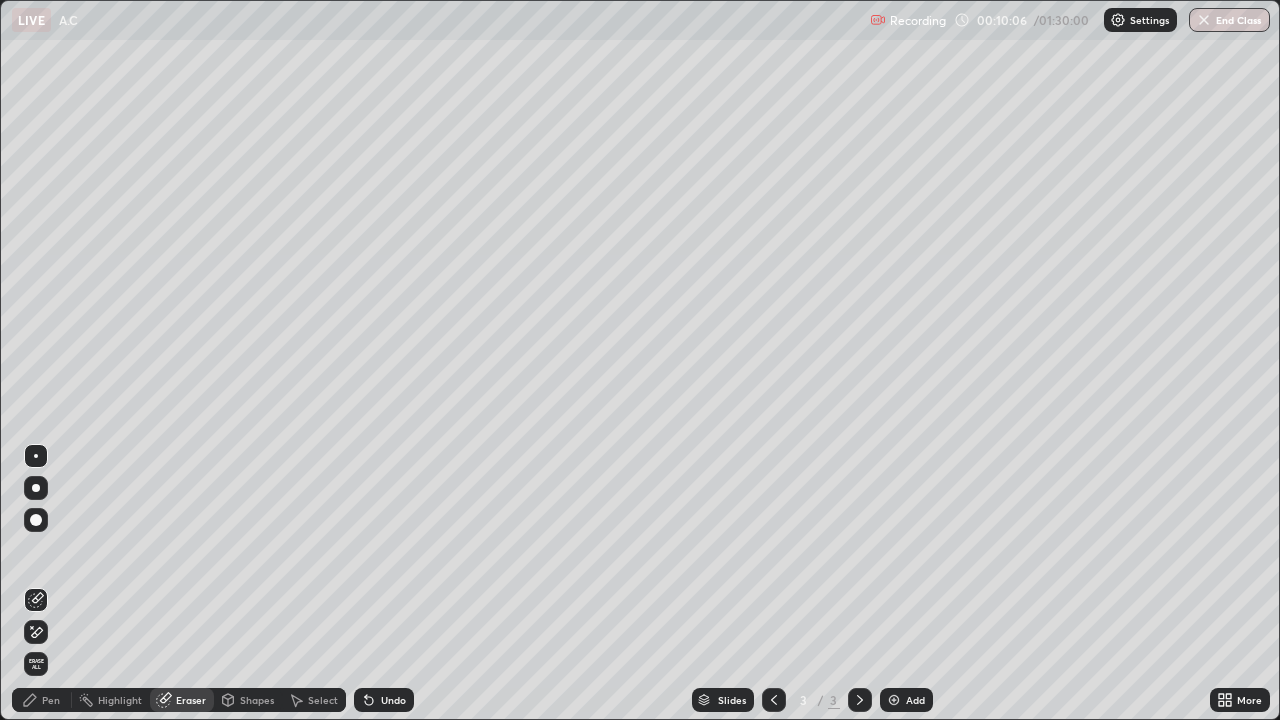 click on "Pen" at bounding box center (51, 700) 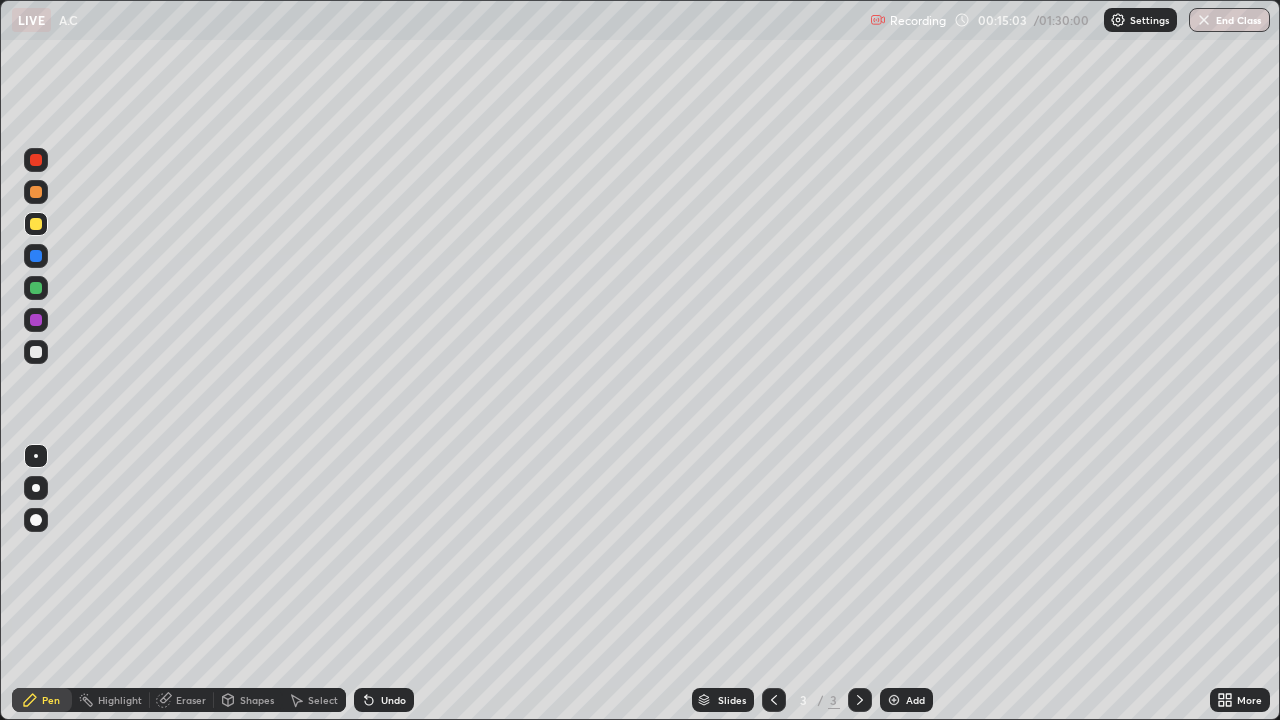 click on "Undo" at bounding box center [384, 700] 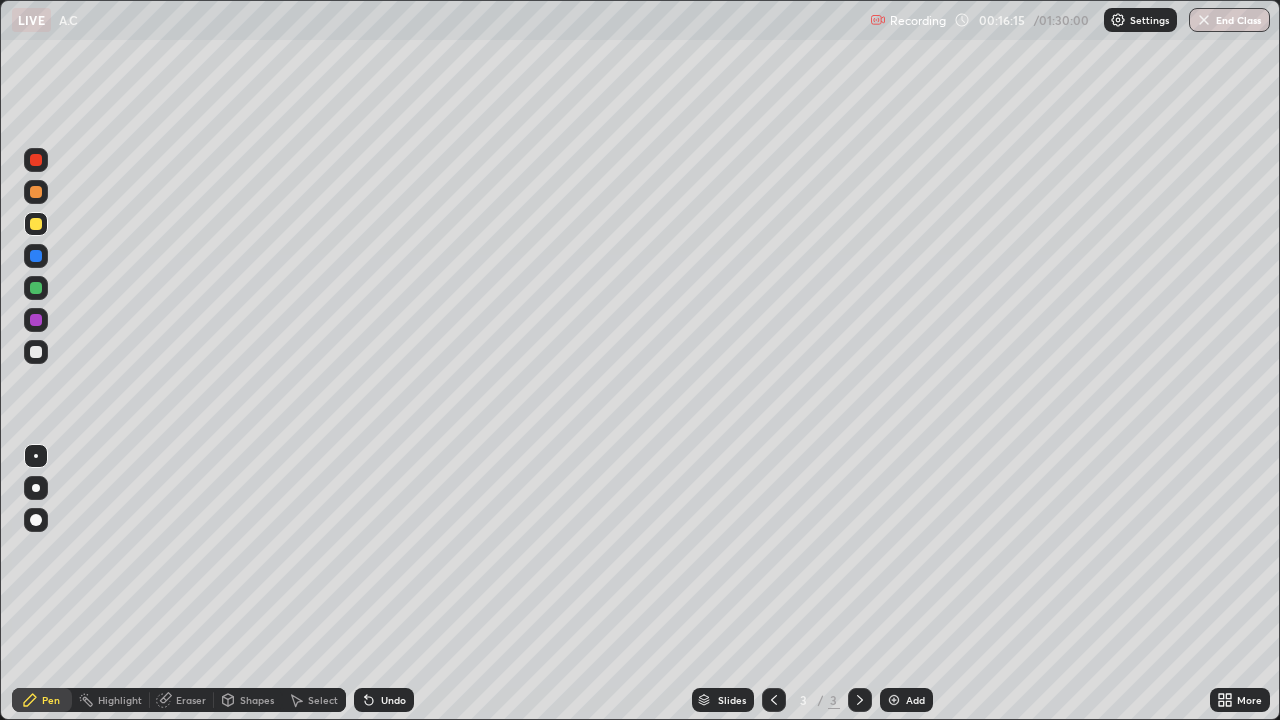 click at bounding box center (36, 160) 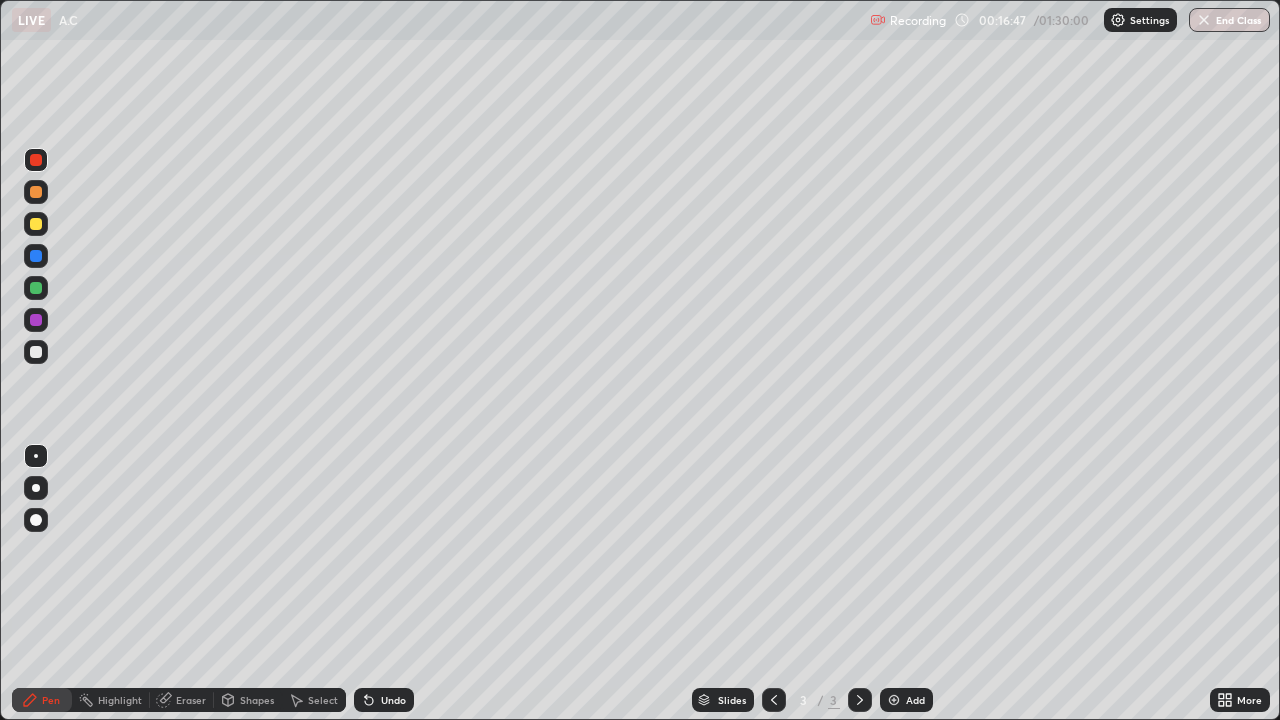 click on "Add" at bounding box center (906, 700) 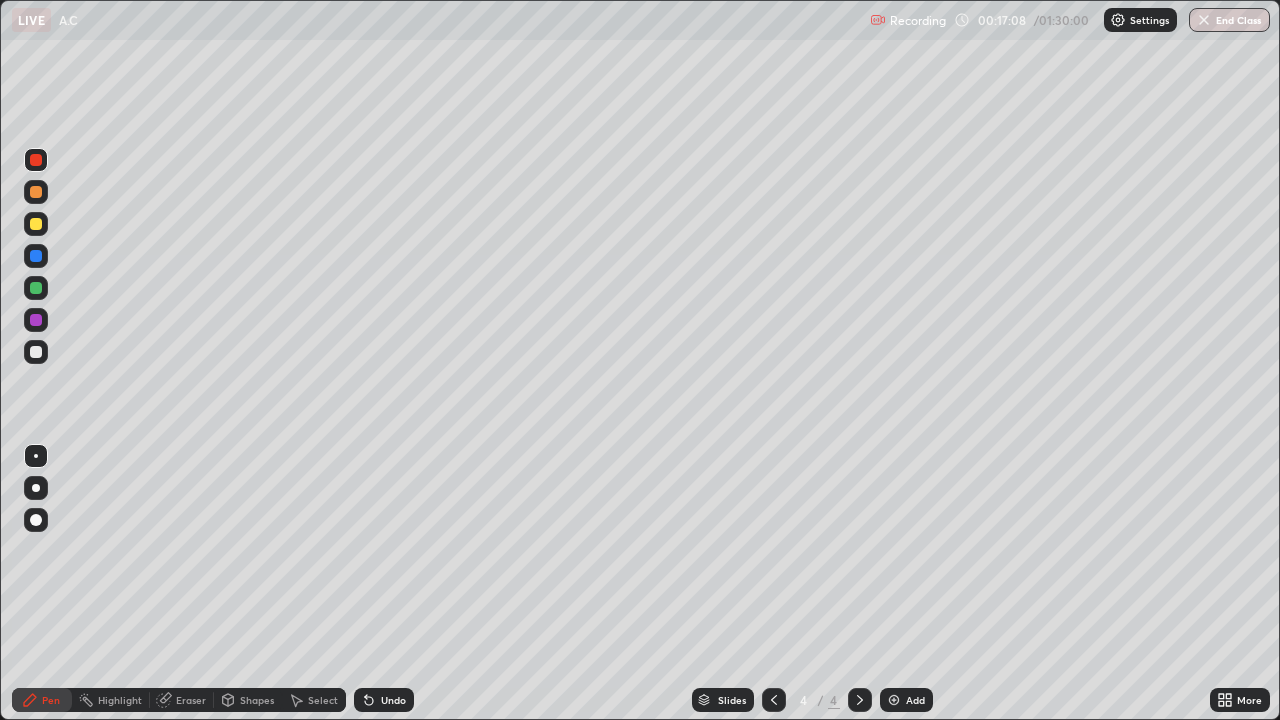 click at bounding box center (36, 224) 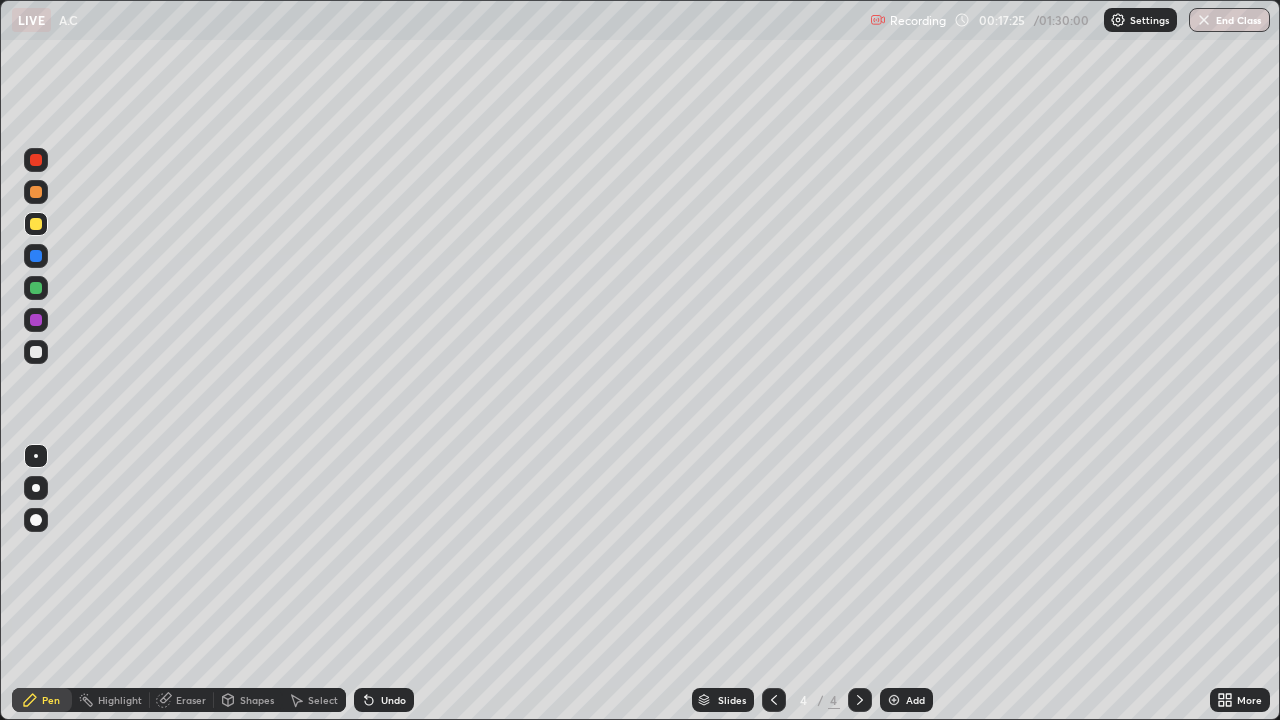 click at bounding box center [36, 256] 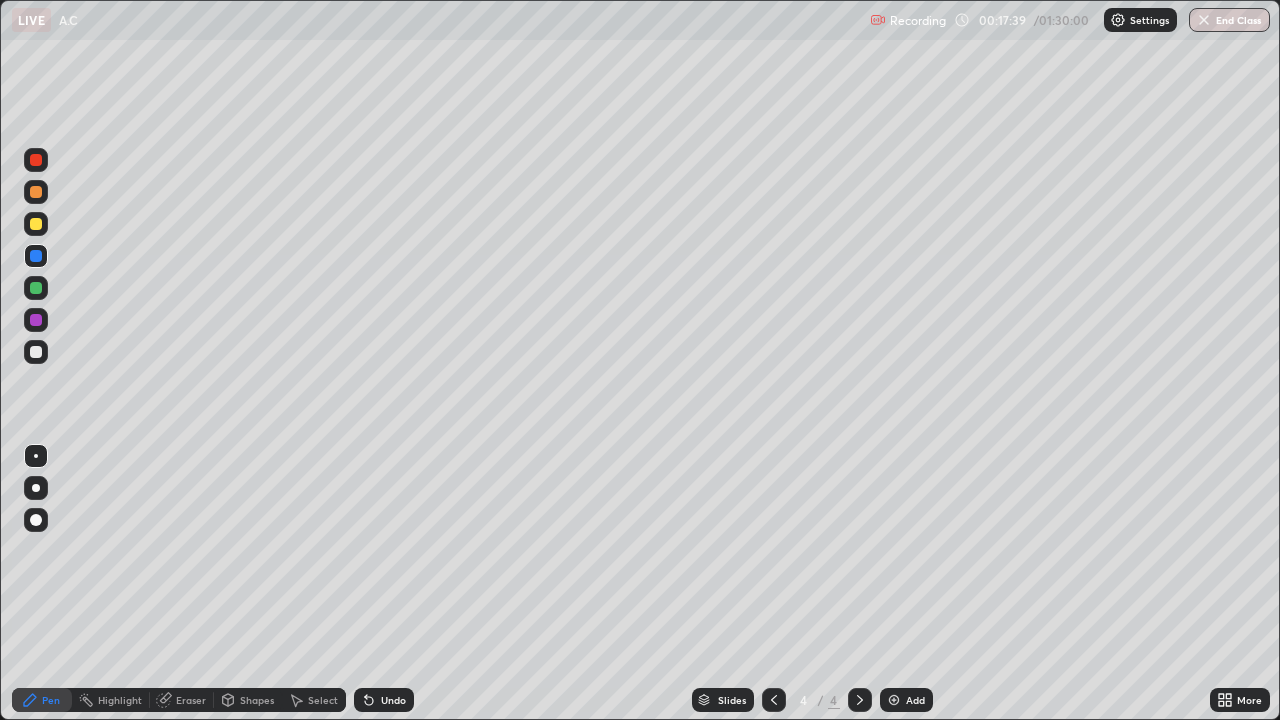click at bounding box center [36, 160] 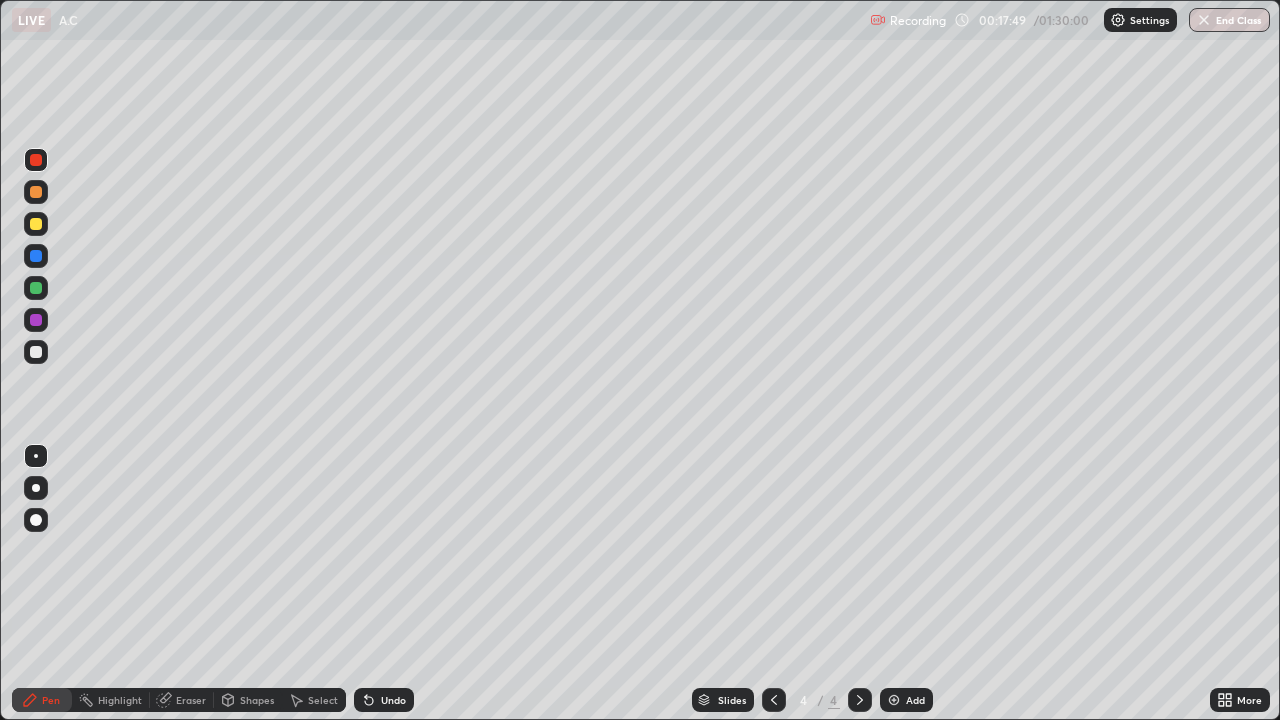 click at bounding box center [36, 224] 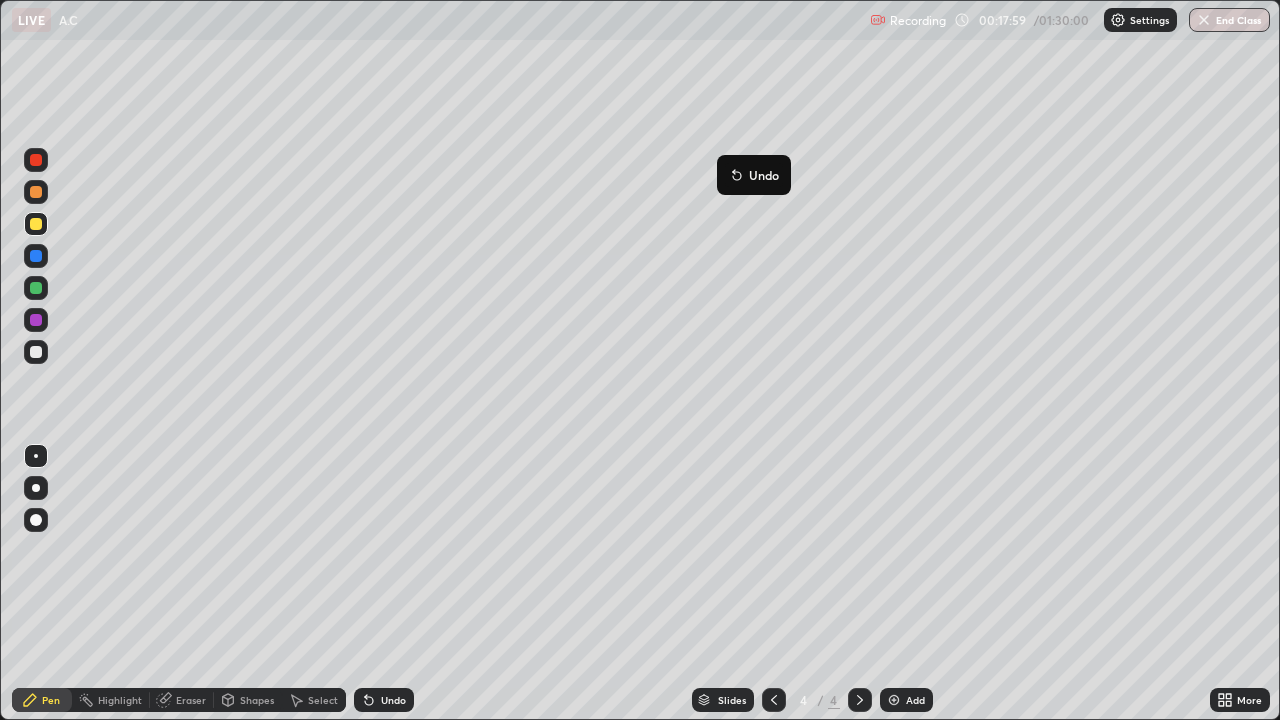 click 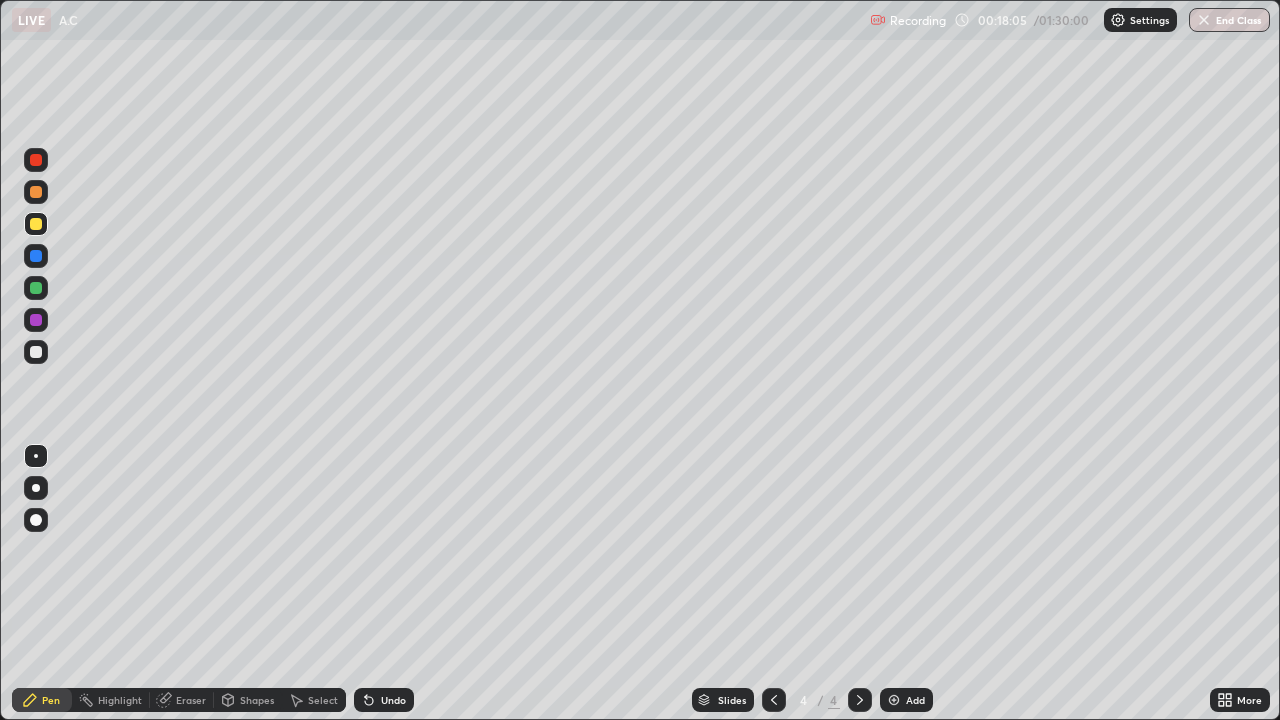 click on "Undo" at bounding box center [393, 700] 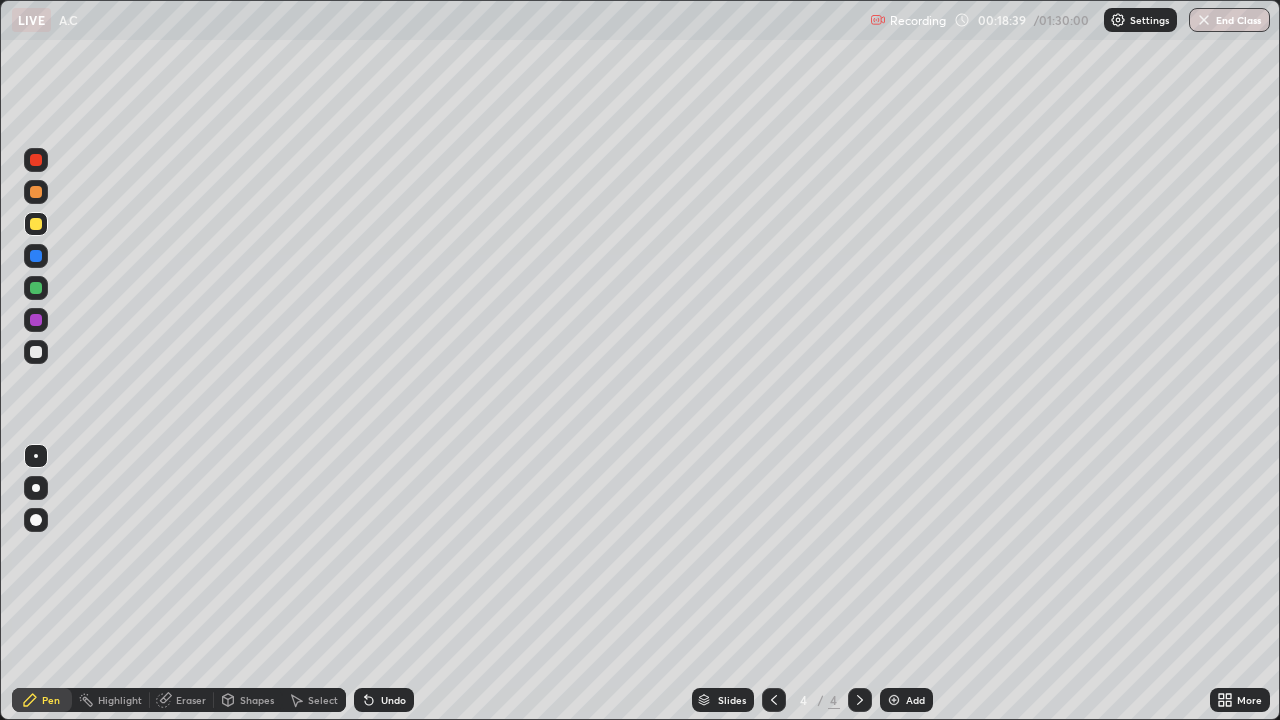 click at bounding box center (36, 160) 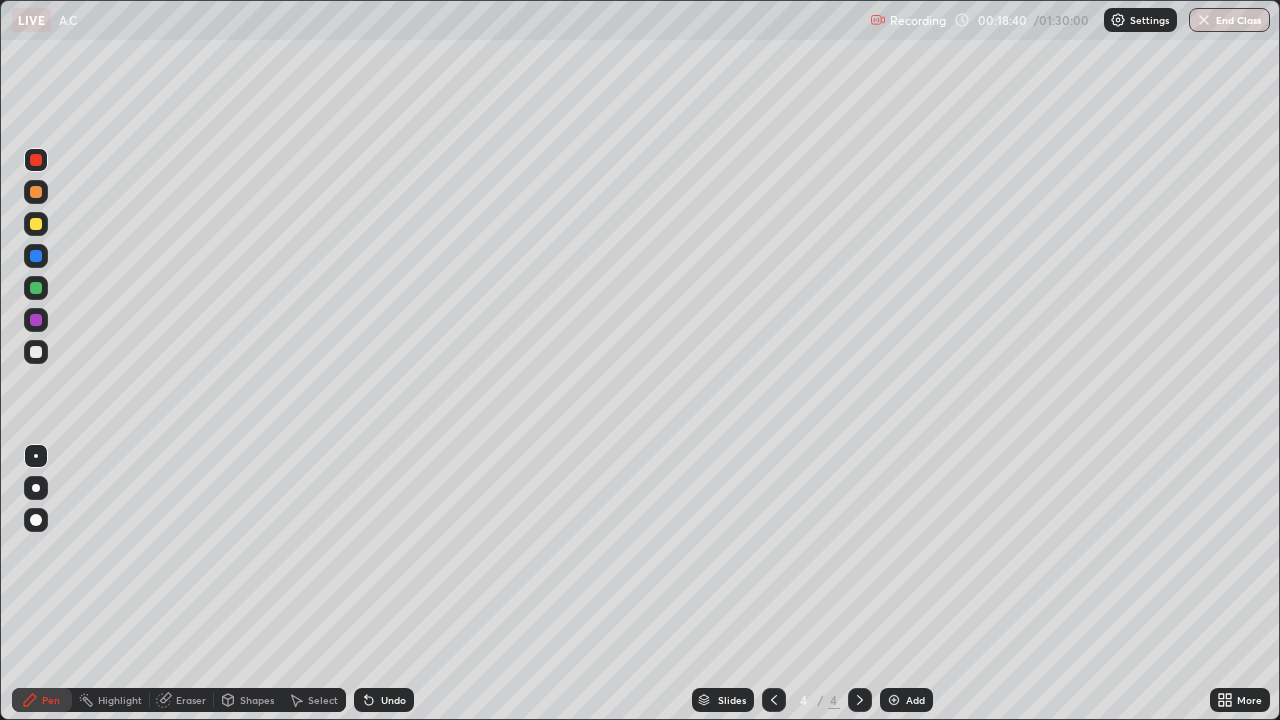 click at bounding box center [36, 288] 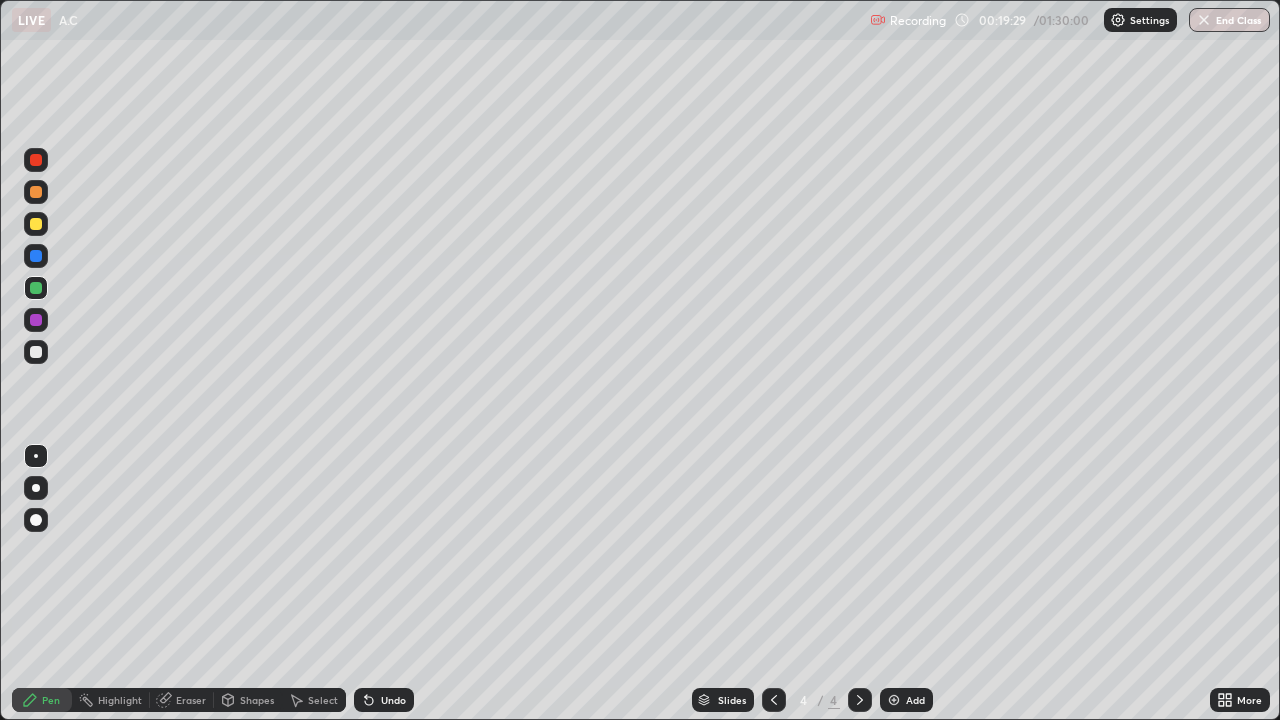 click at bounding box center (36, 352) 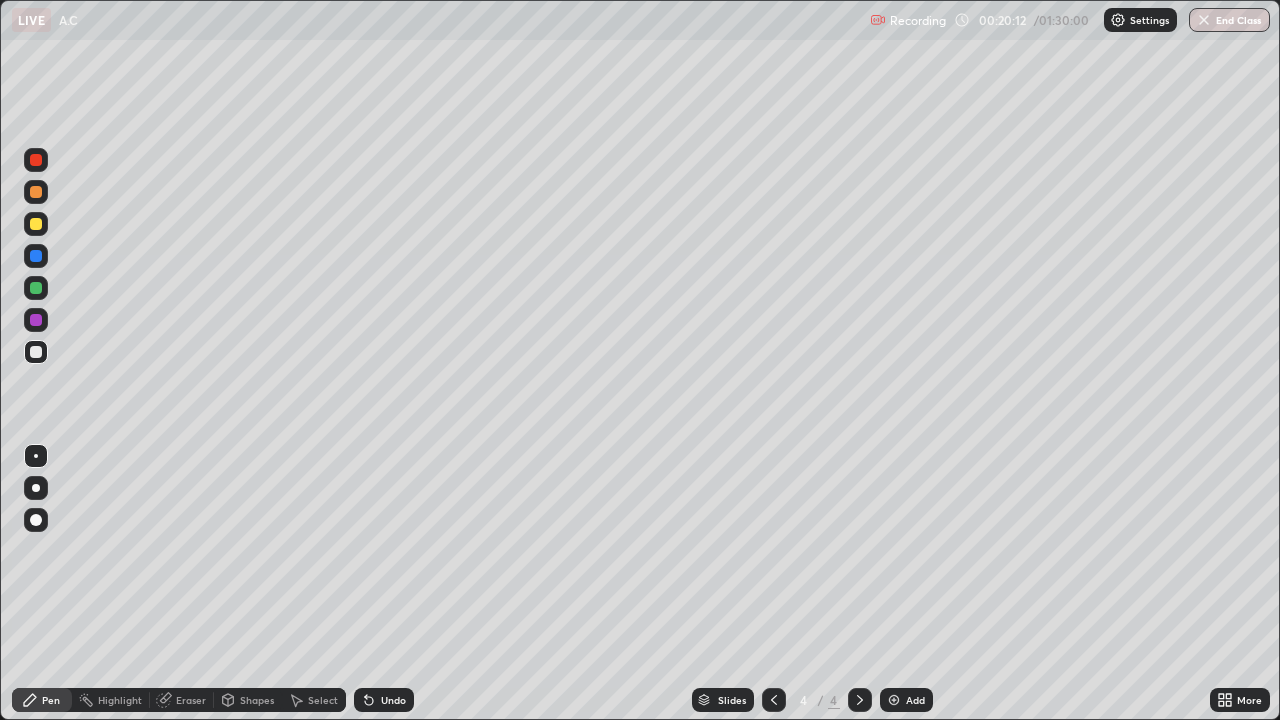 click at bounding box center (36, 160) 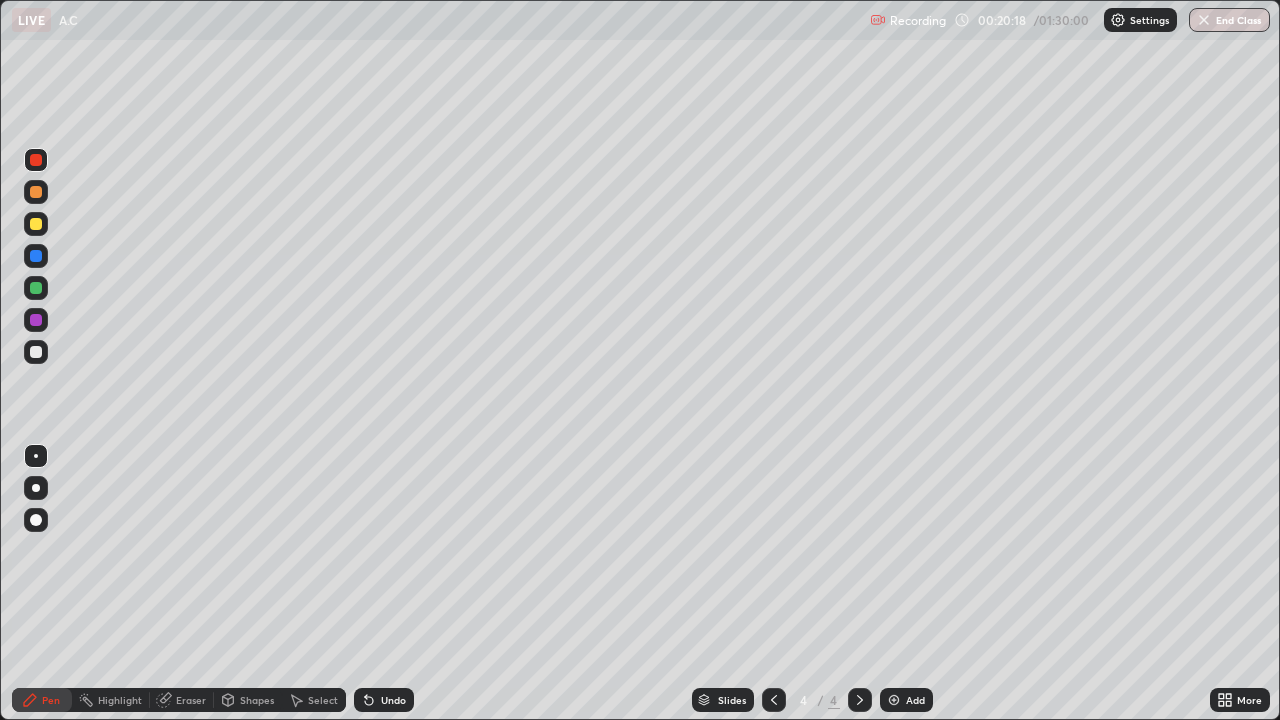 click 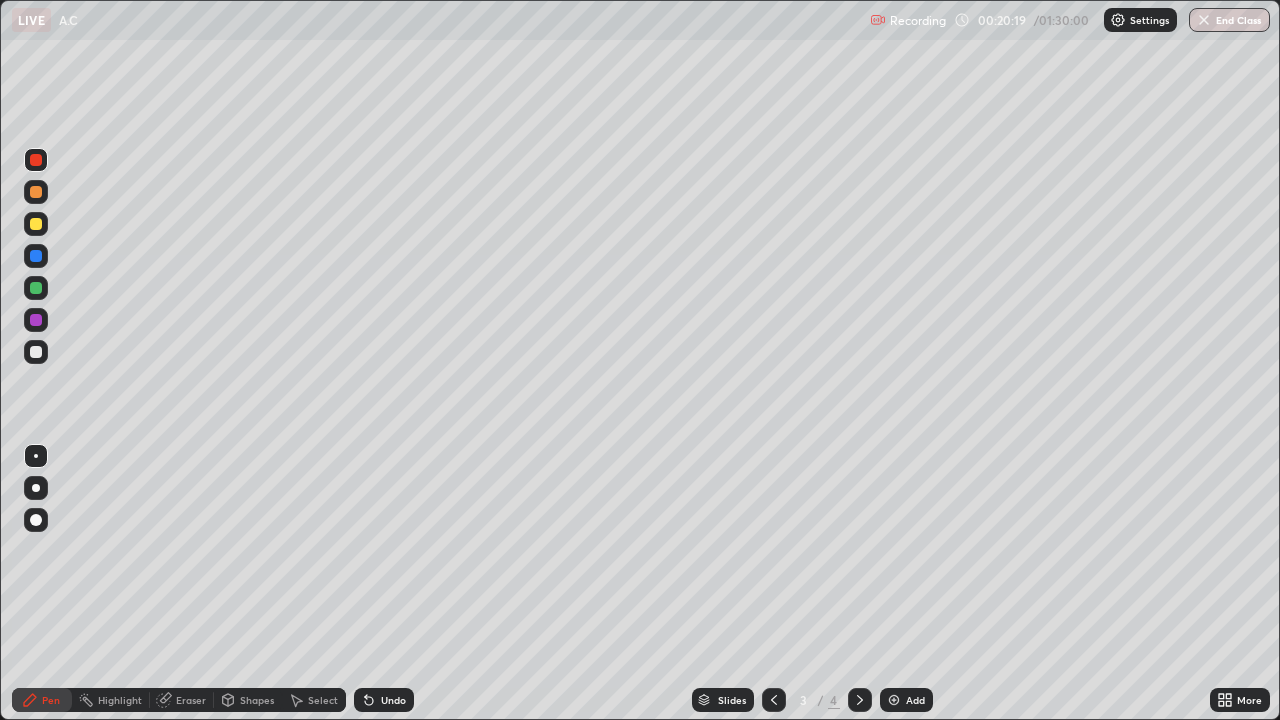 click 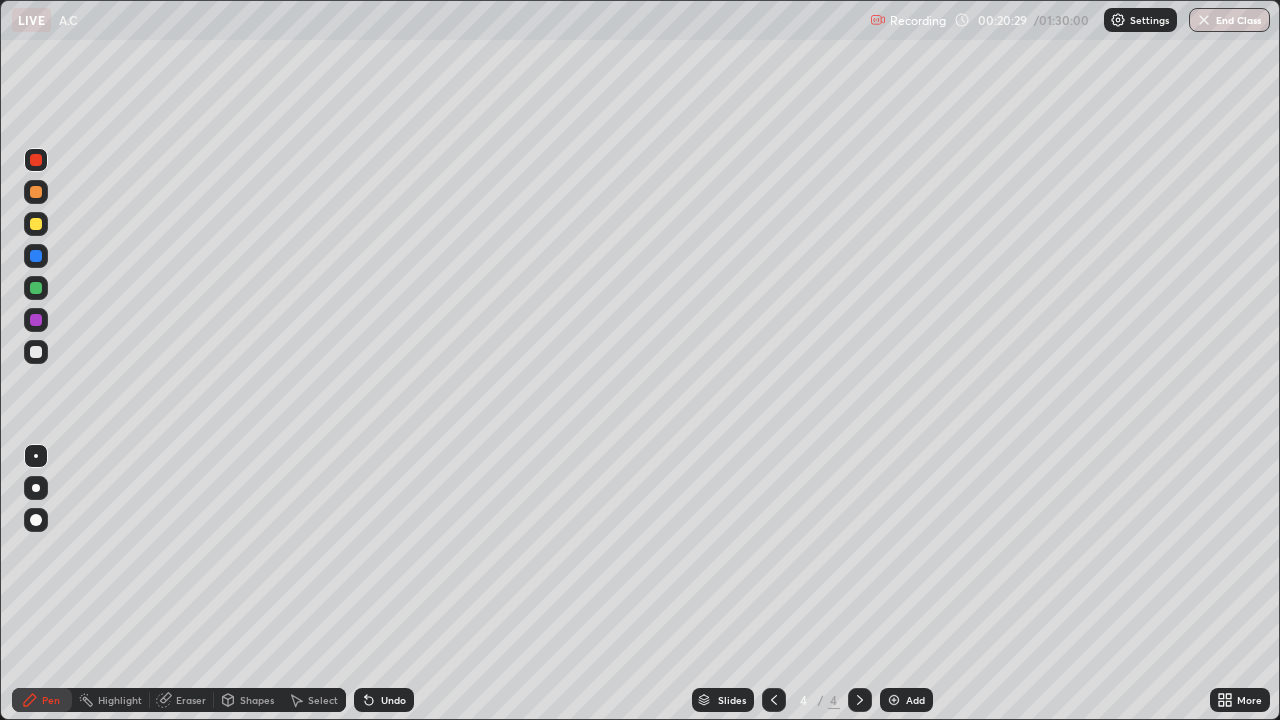 click at bounding box center [894, 700] 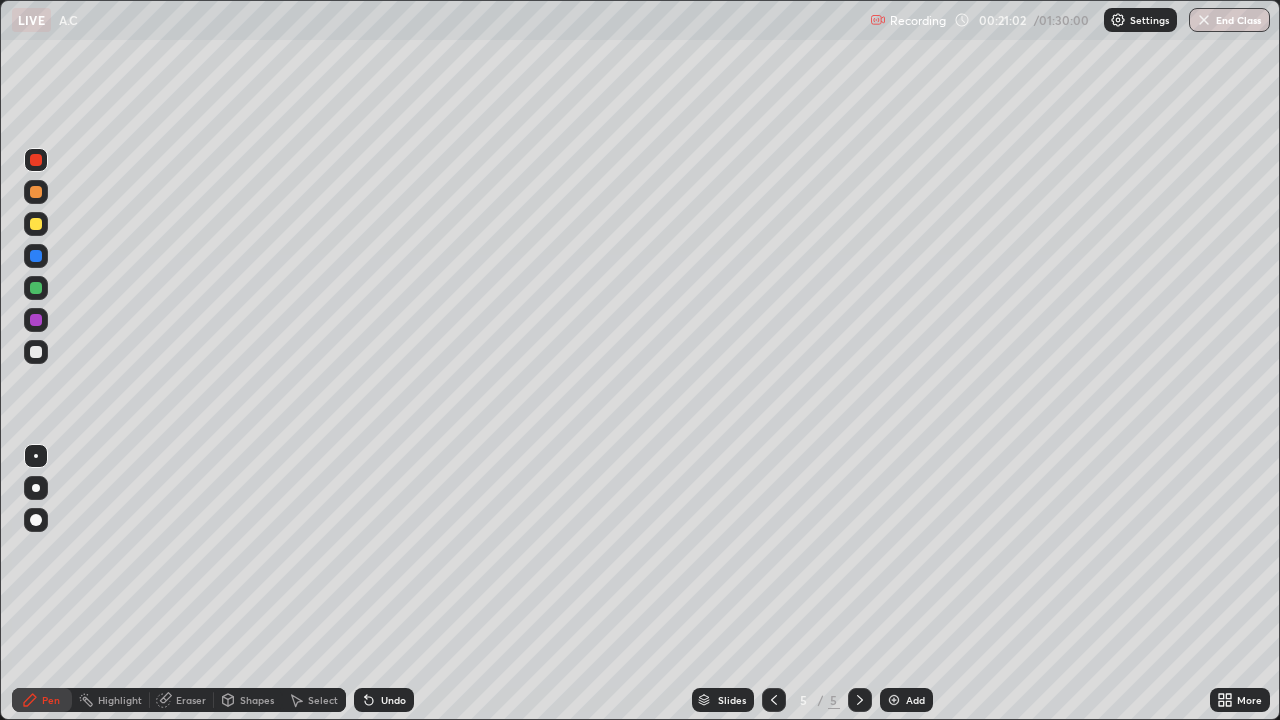 click on "Undo" at bounding box center [393, 700] 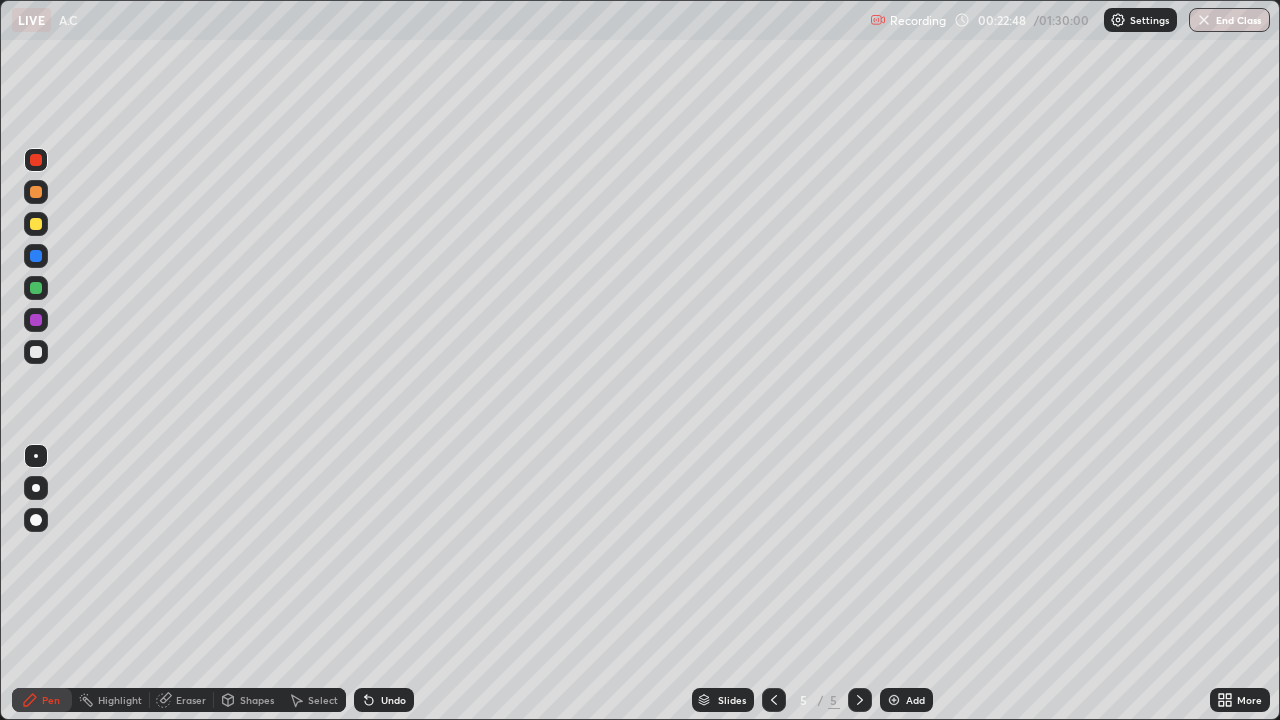 click on "Eraser" at bounding box center (191, 700) 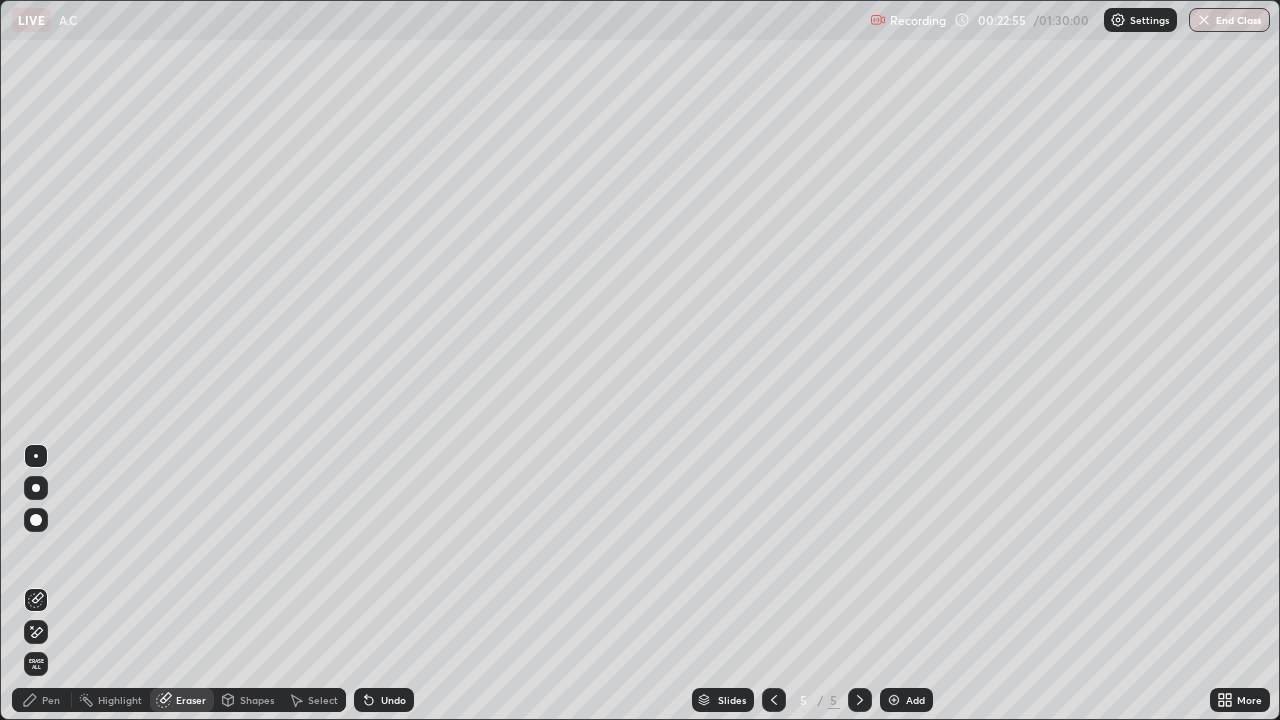 click on "Pen" at bounding box center [42, 700] 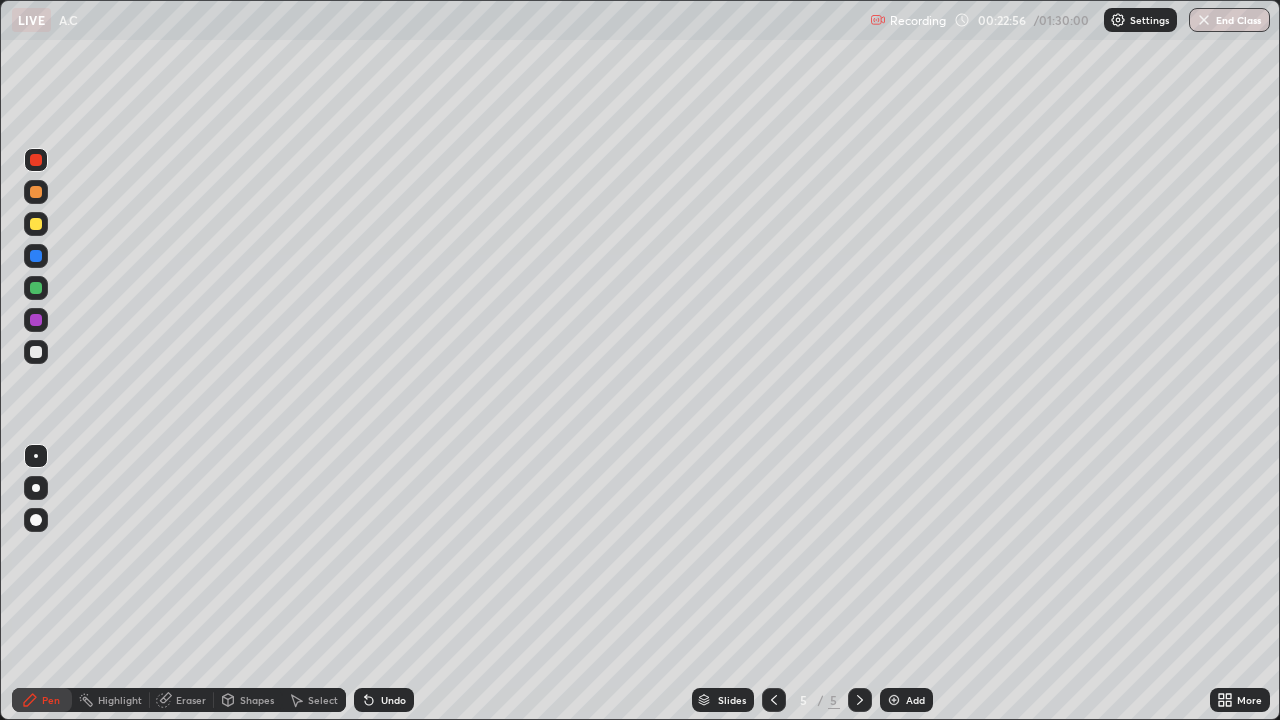 click at bounding box center (36, 352) 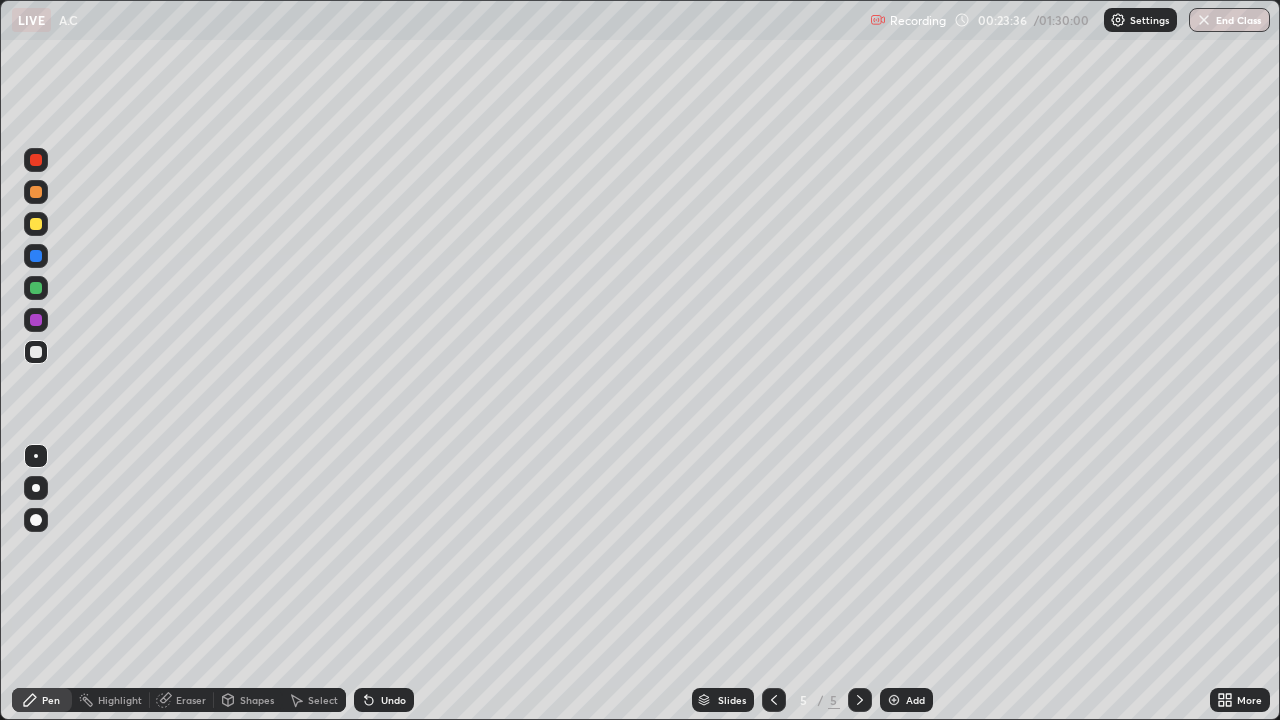 click at bounding box center [36, 320] 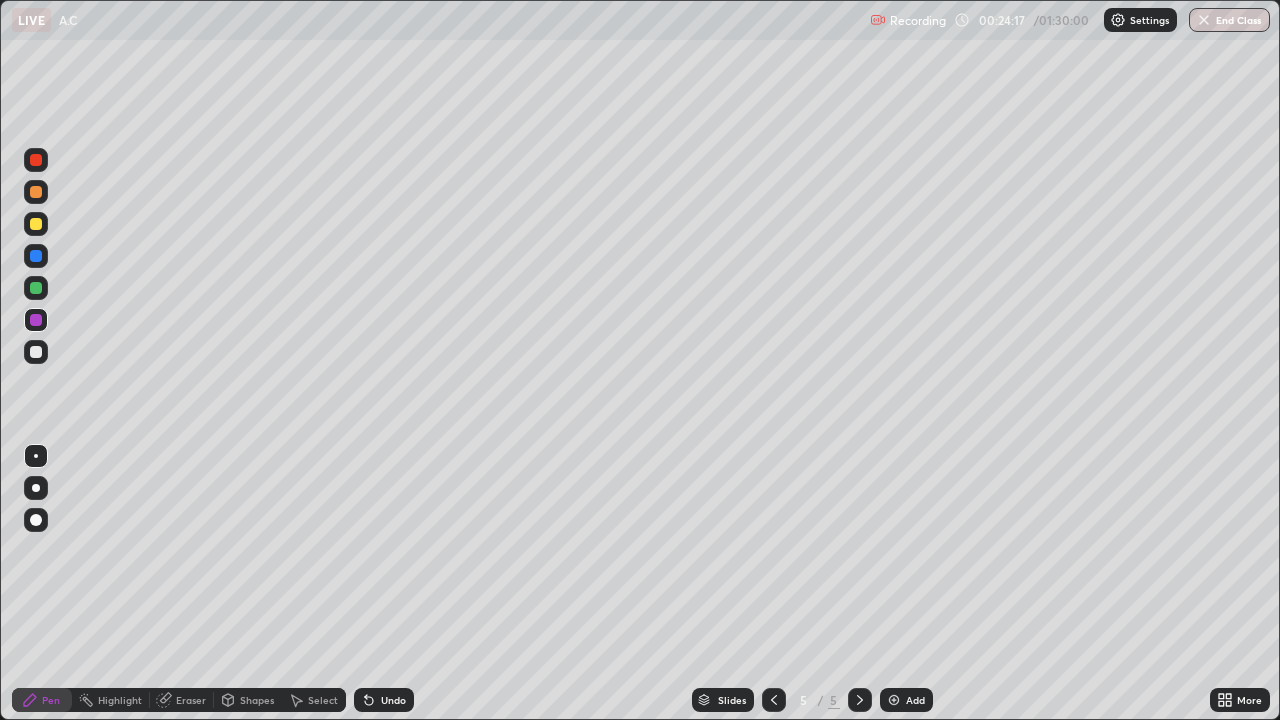 click 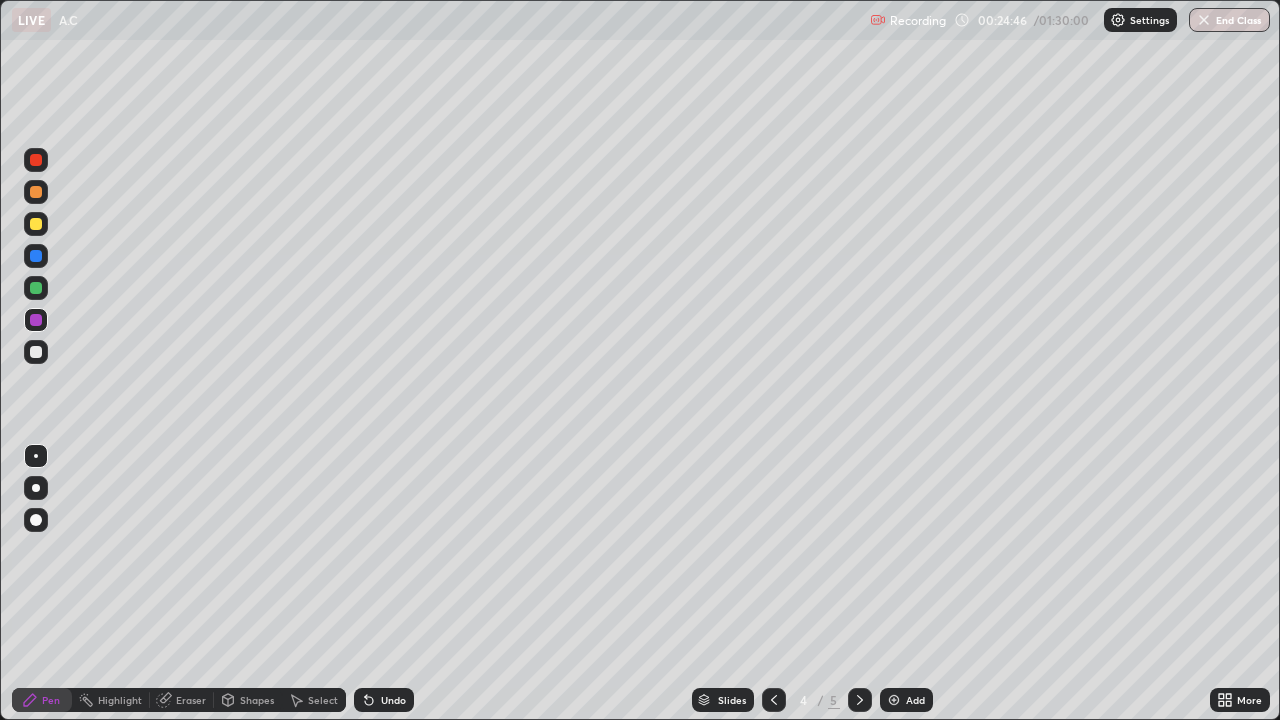 click 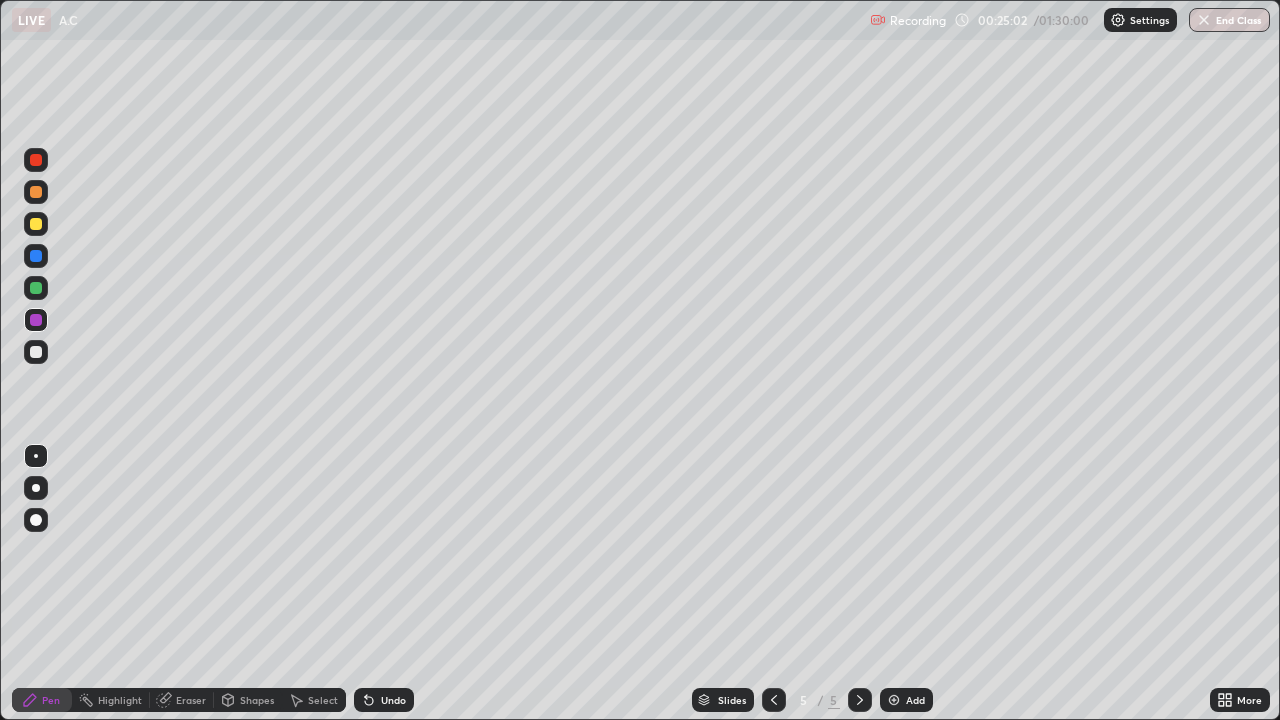 click on "Add" at bounding box center (906, 700) 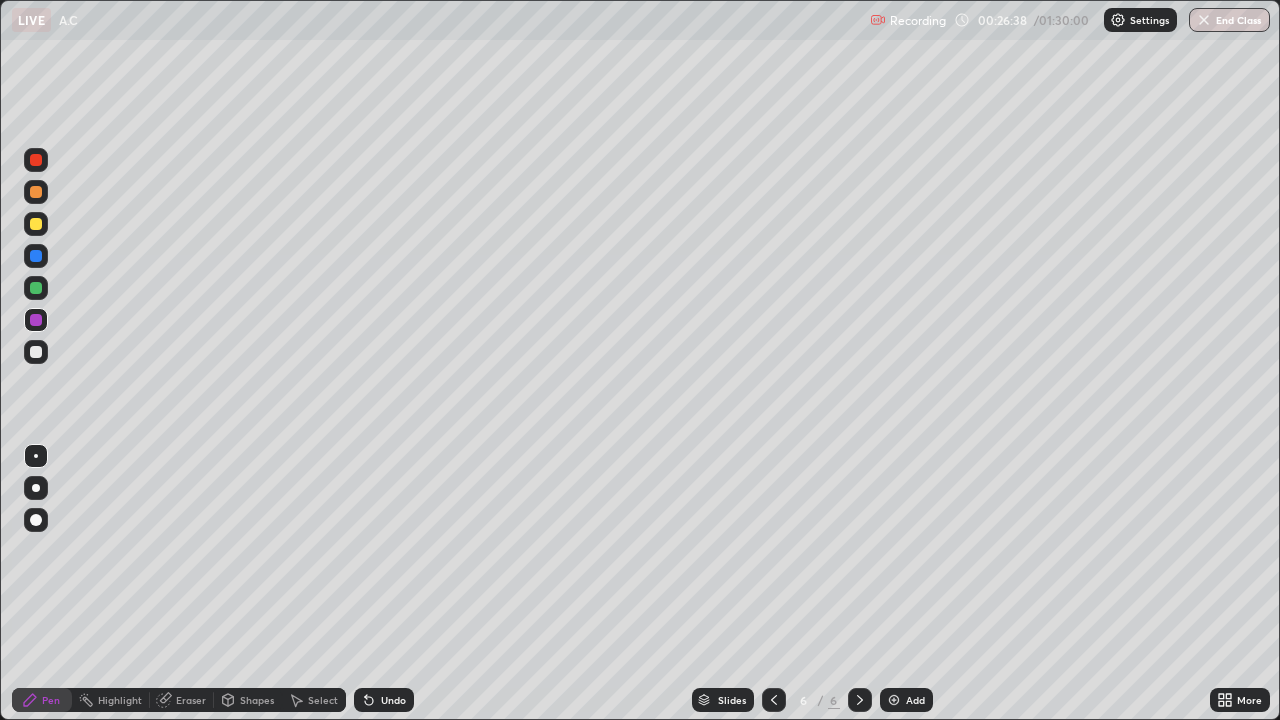 click on "Undo" at bounding box center (393, 700) 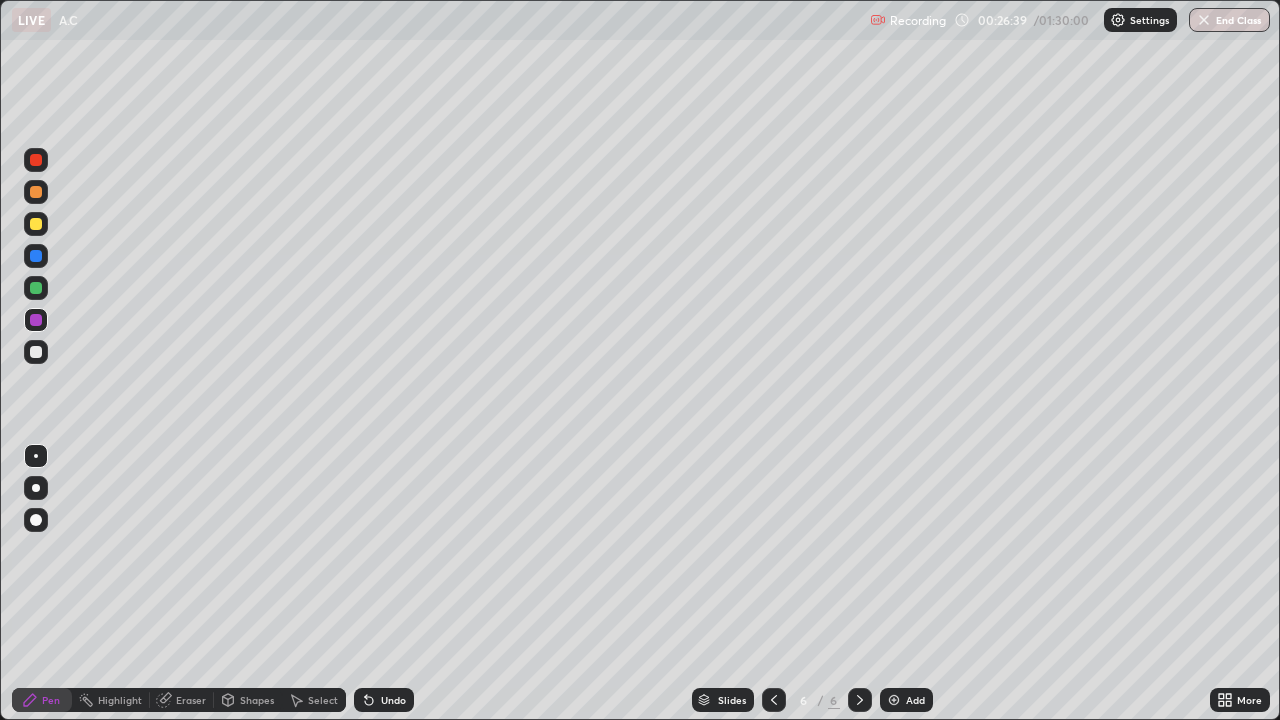 click on "Eraser" at bounding box center (191, 700) 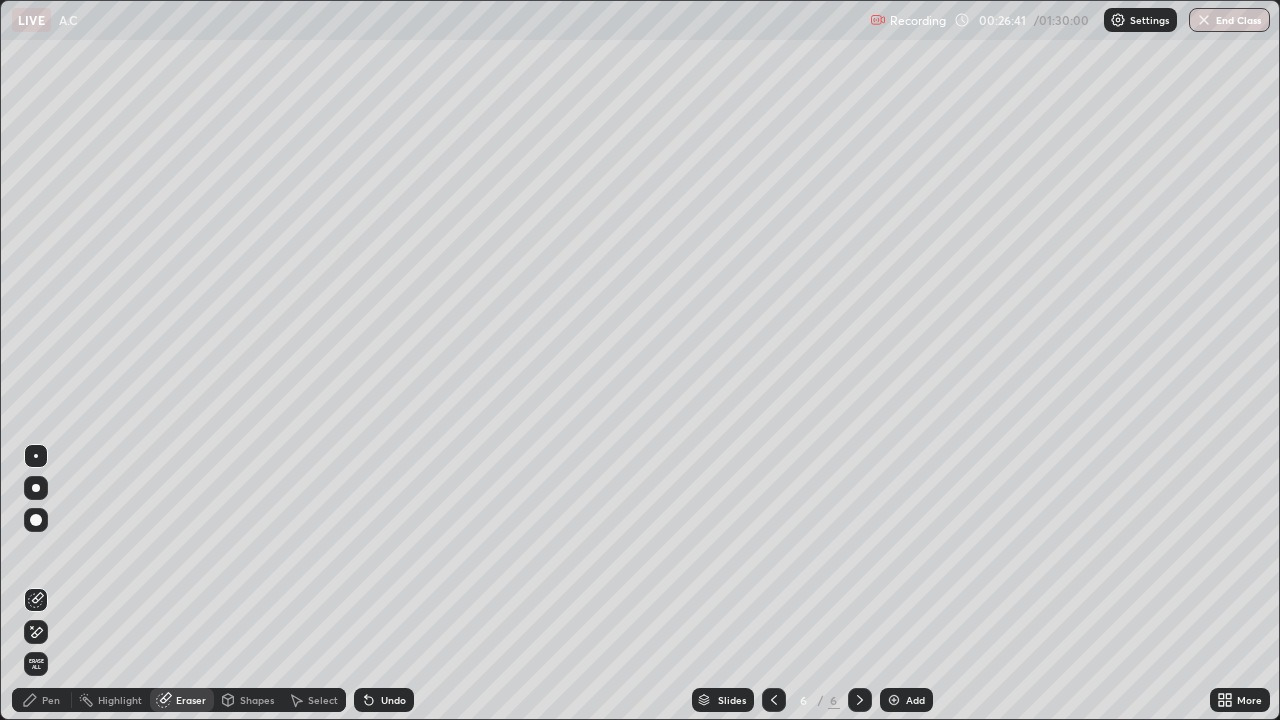 click on "Pen" at bounding box center (51, 700) 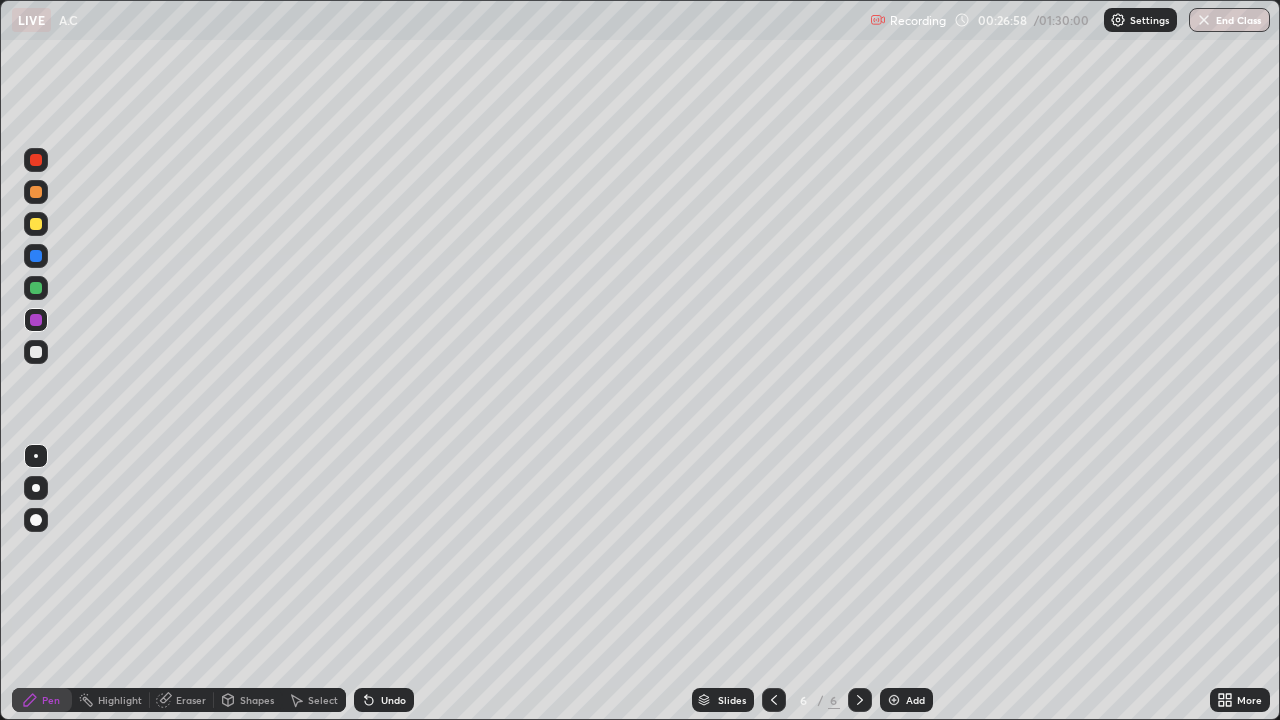 click at bounding box center [36, 352] 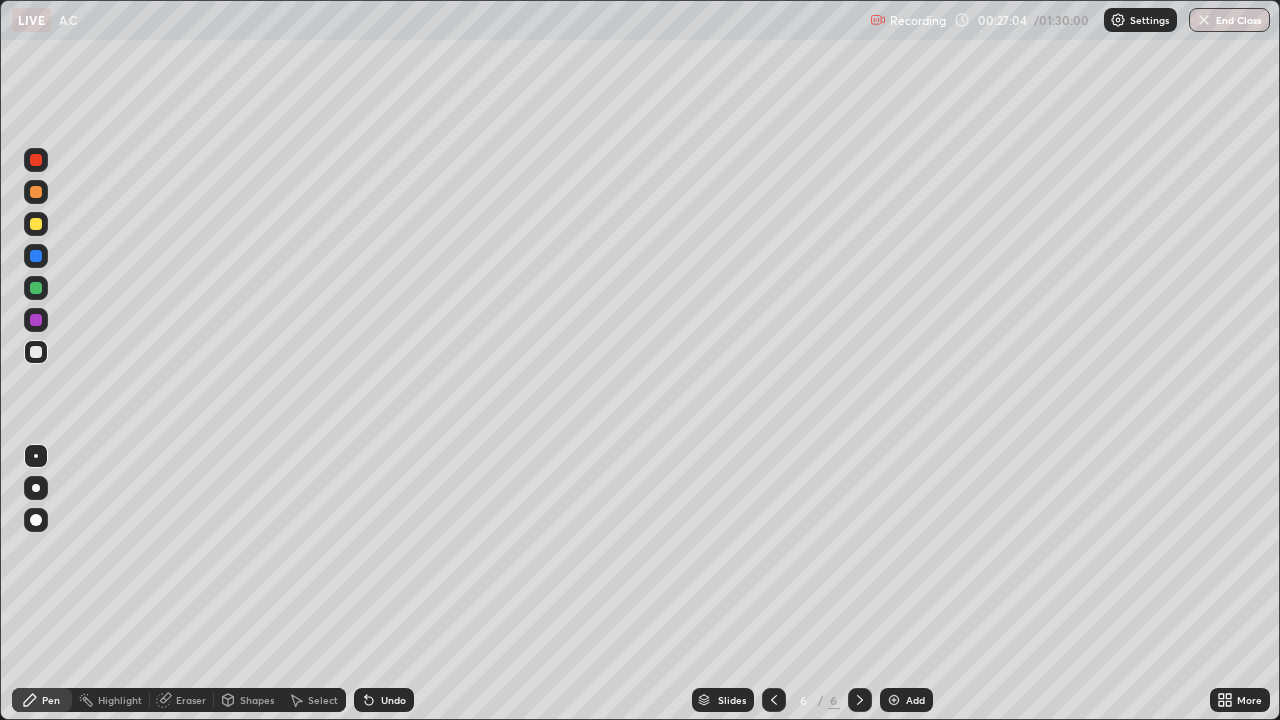 click on "Eraser" at bounding box center [191, 700] 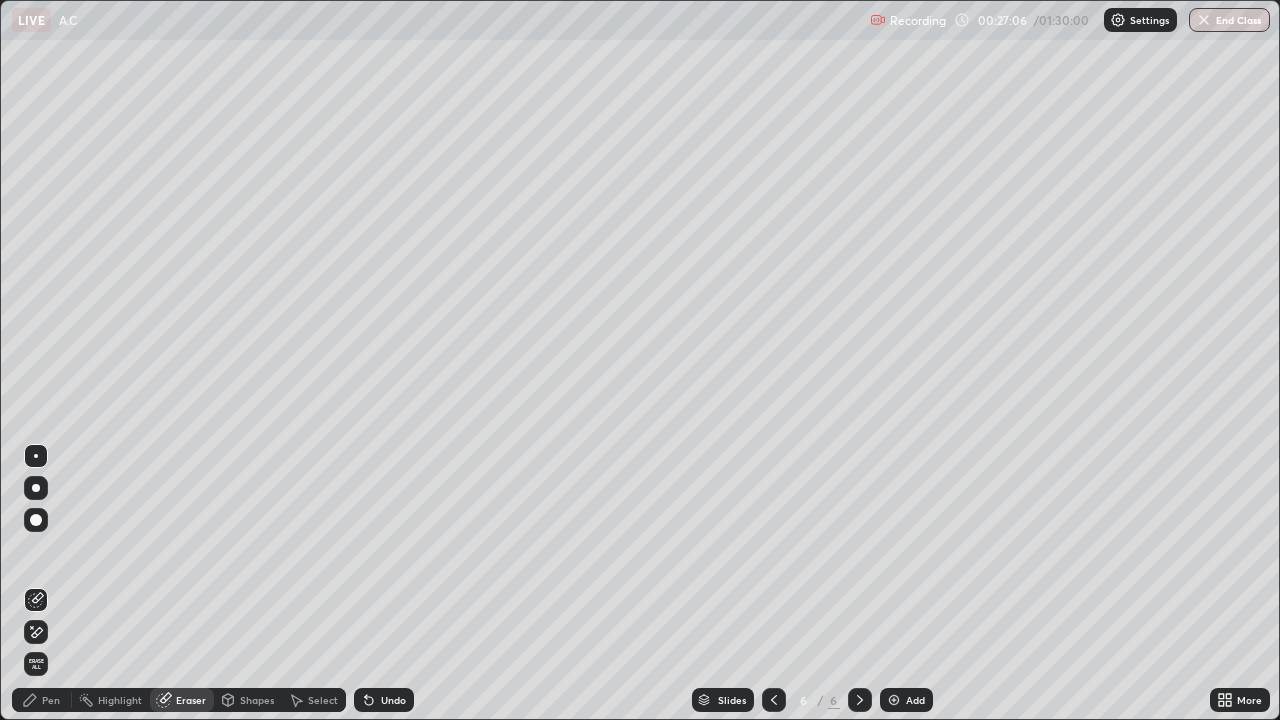 click on "Pen" at bounding box center [42, 700] 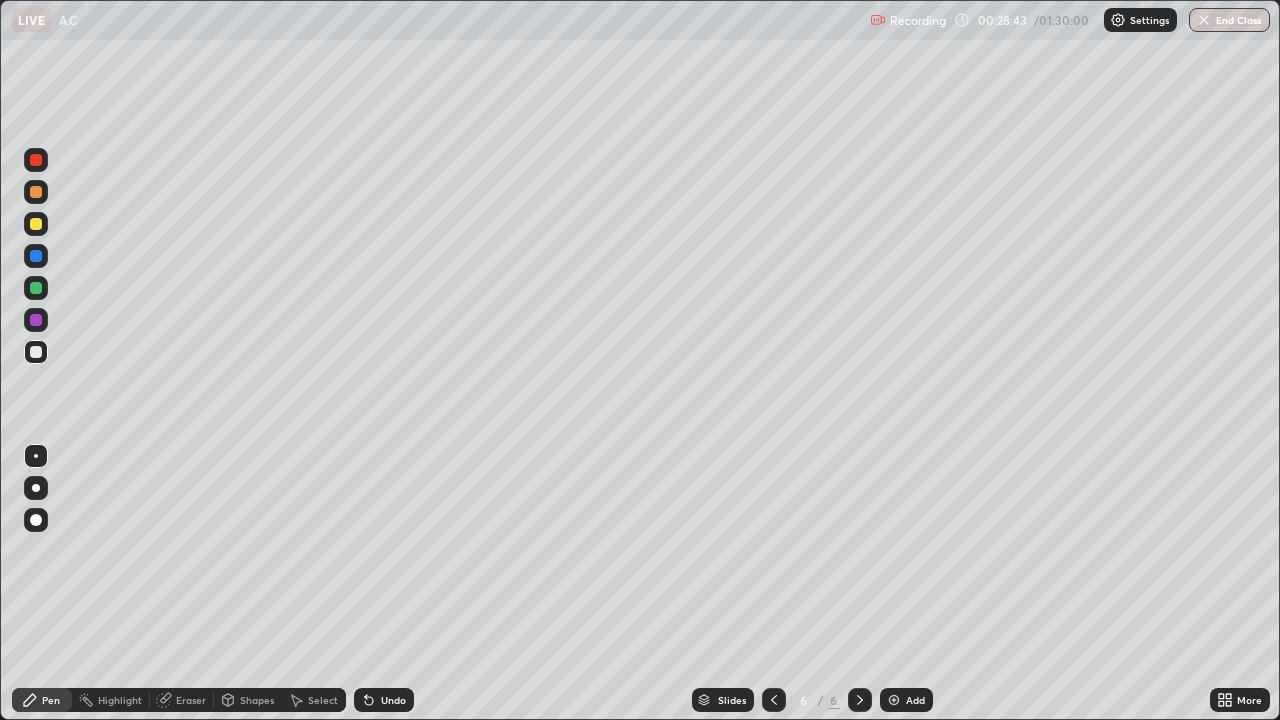 click at bounding box center [36, 160] 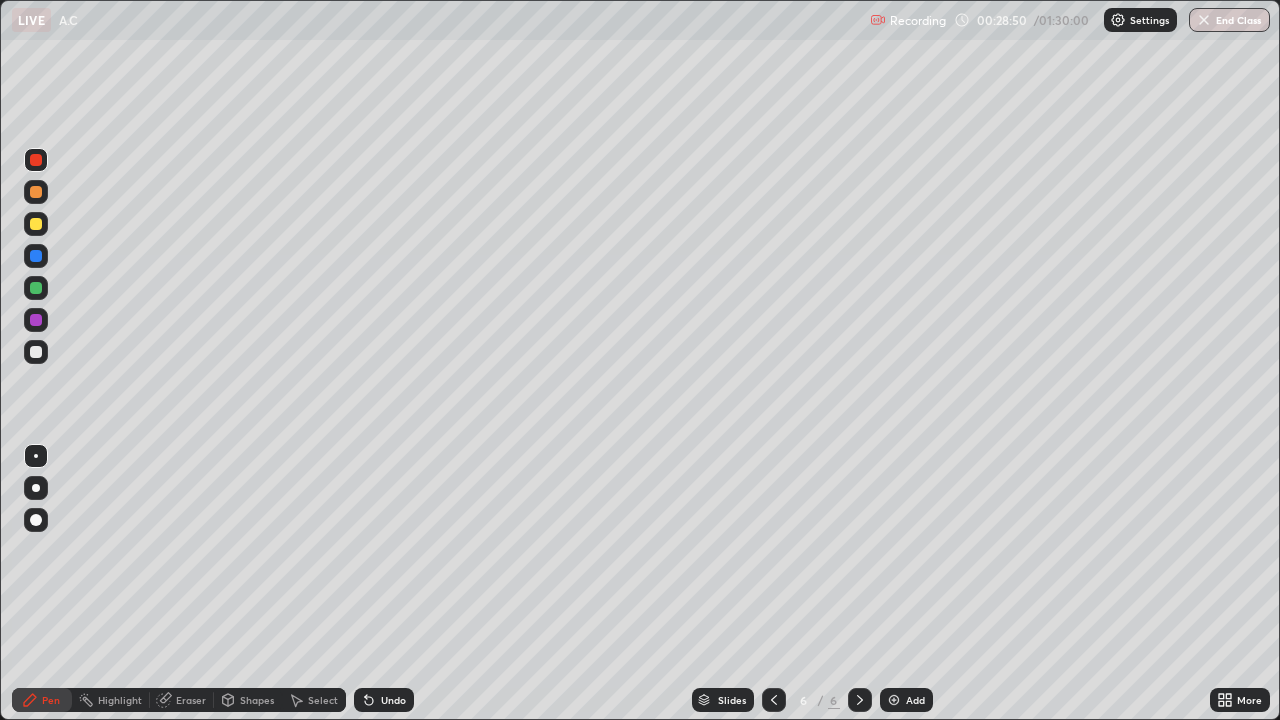 click at bounding box center [36, 288] 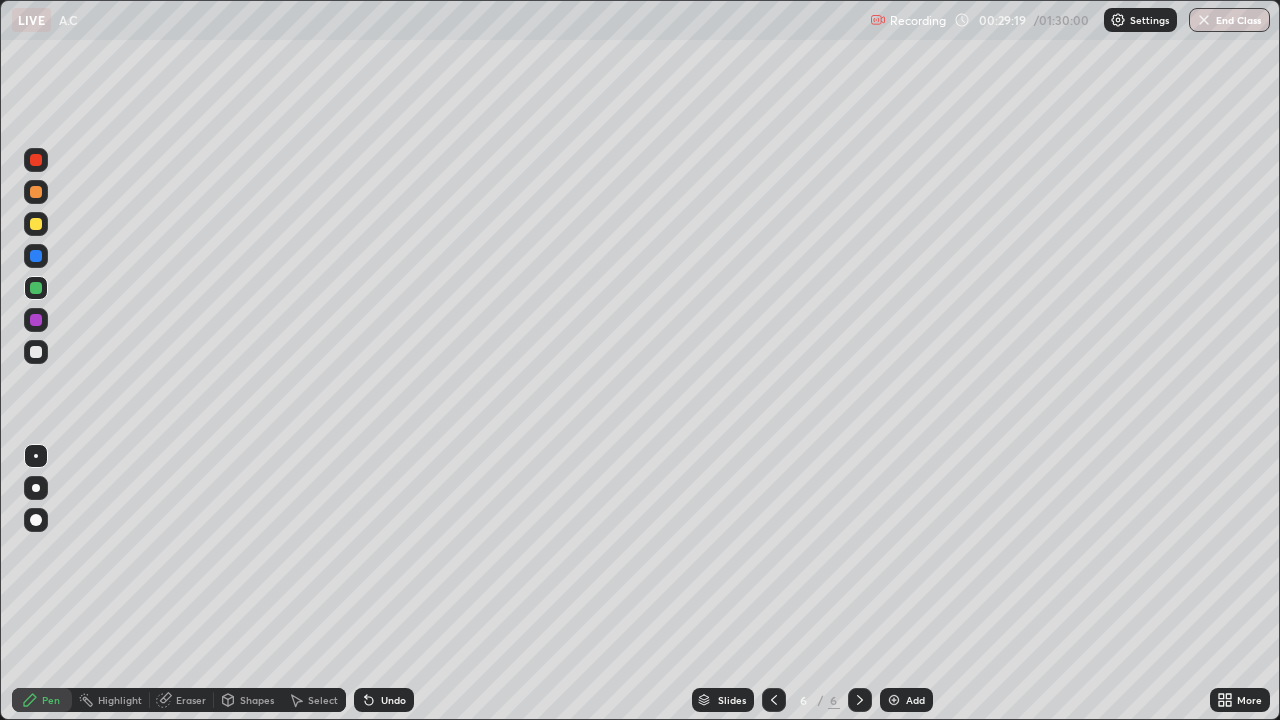 click on "Add" at bounding box center (915, 700) 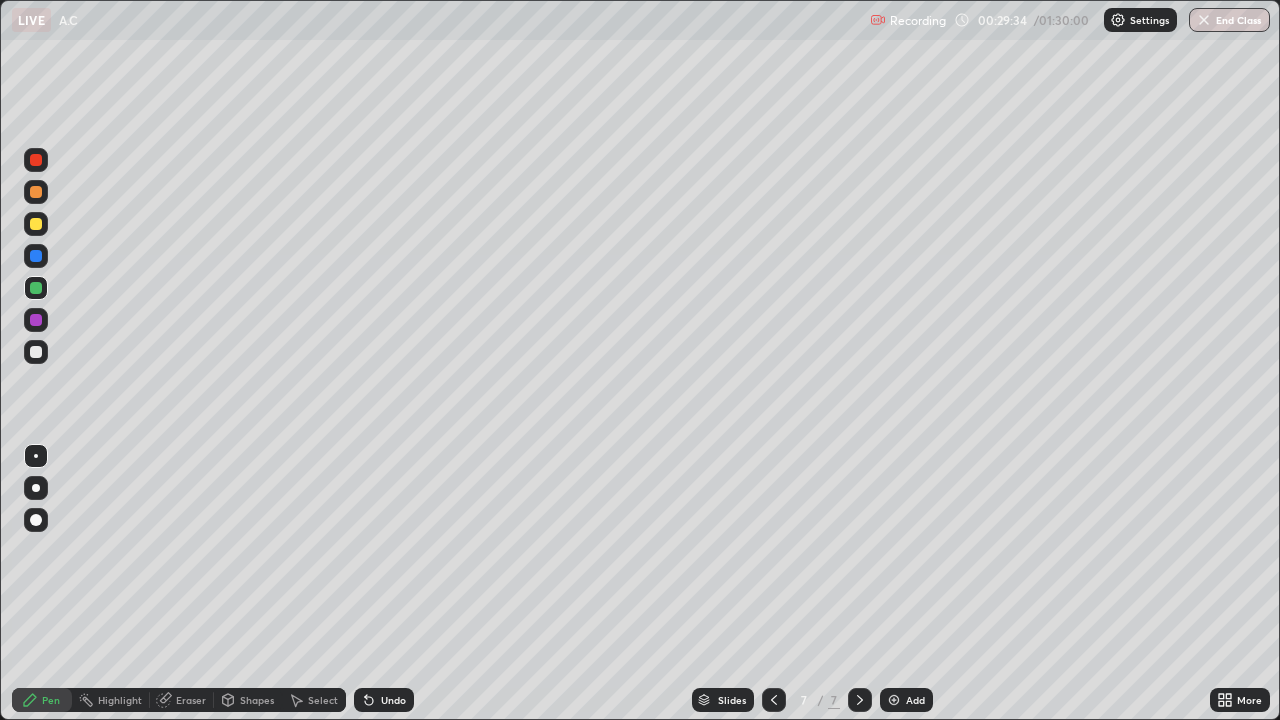 click at bounding box center [36, 224] 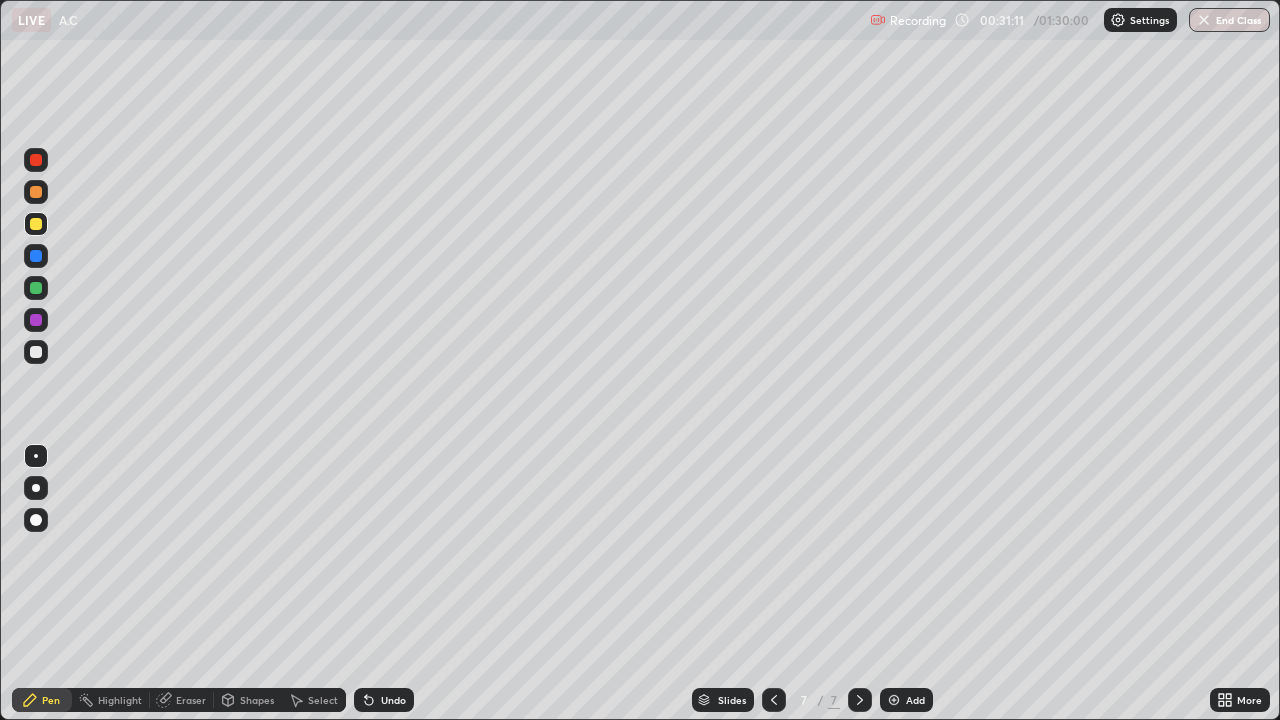 click at bounding box center (894, 700) 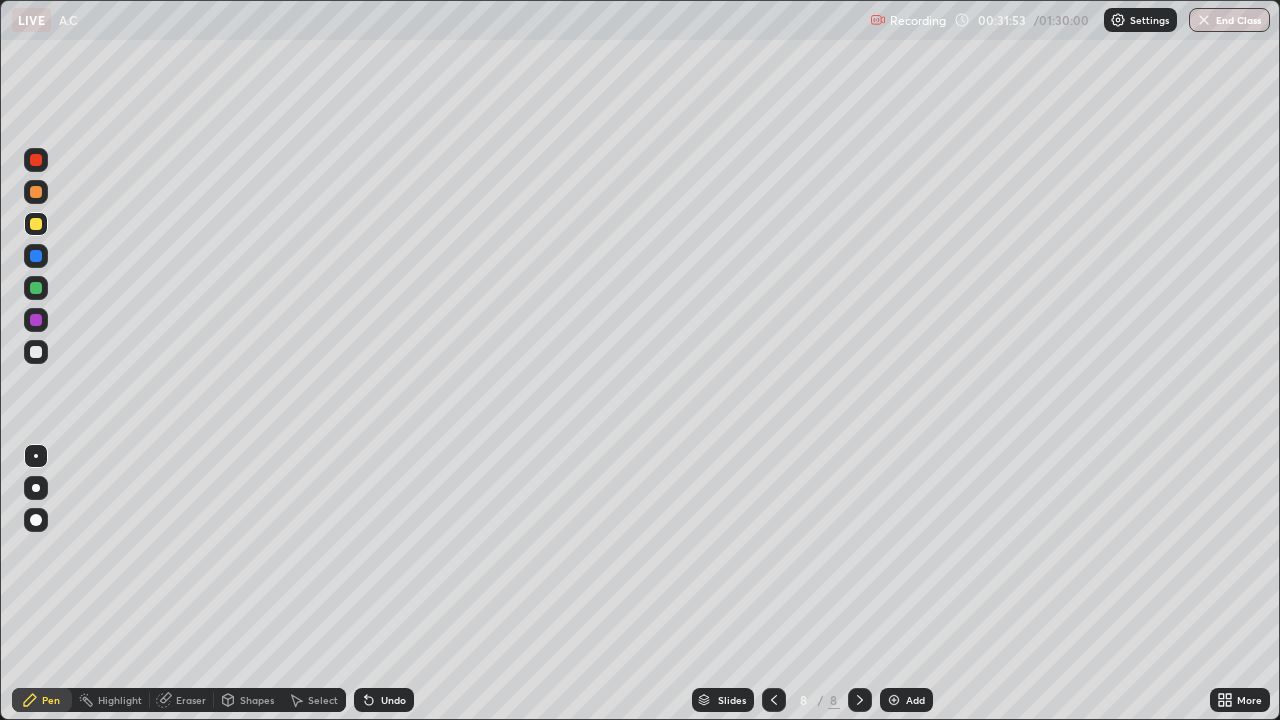click 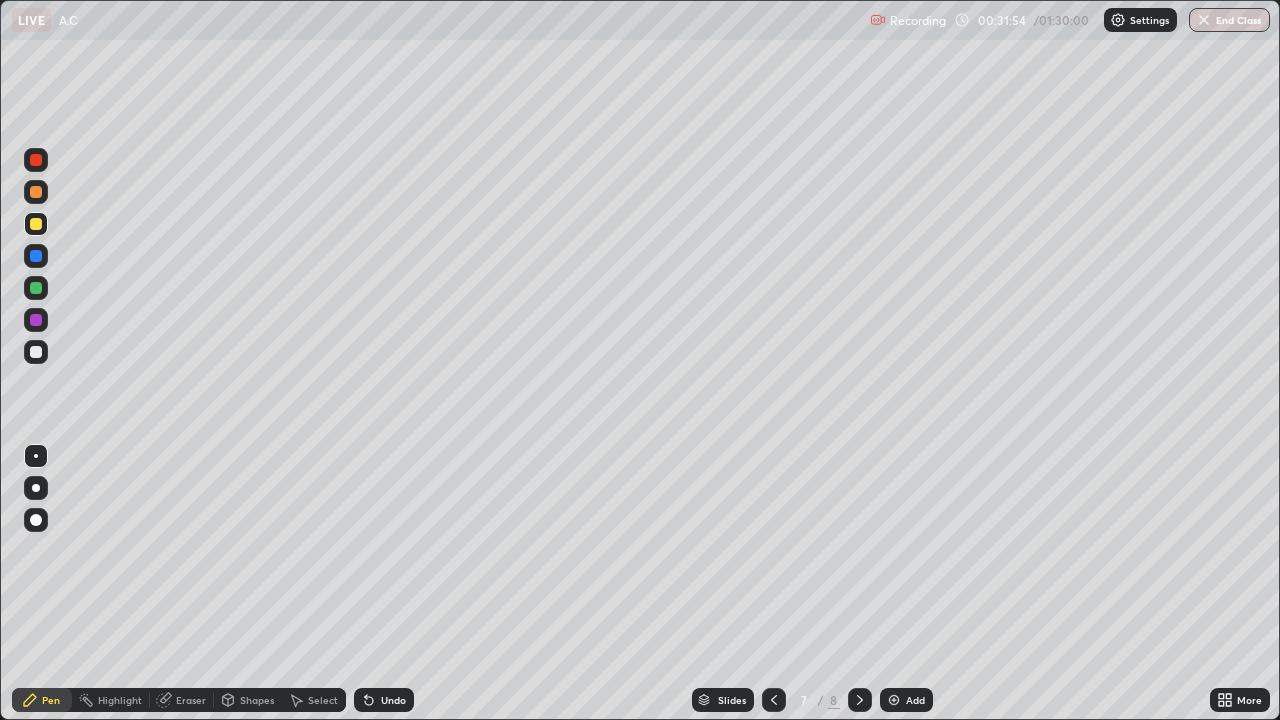 click 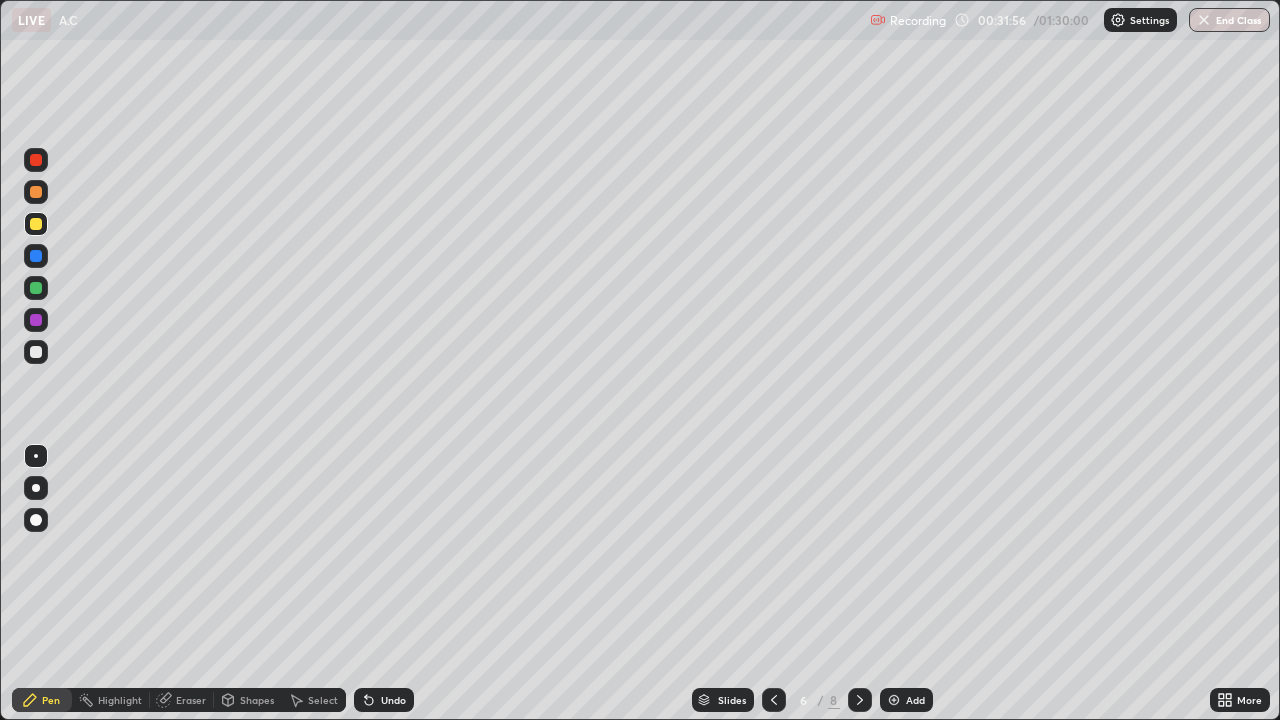 click at bounding box center (36, 160) 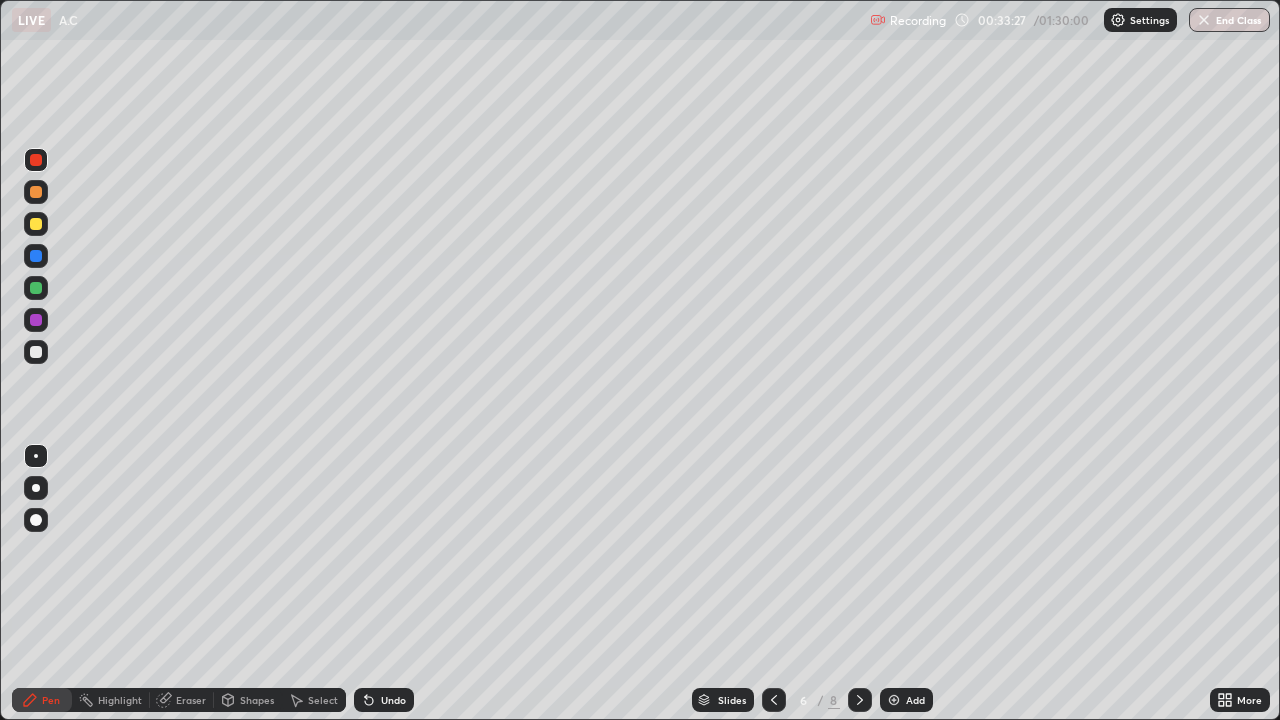 click at bounding box center (36, 224) 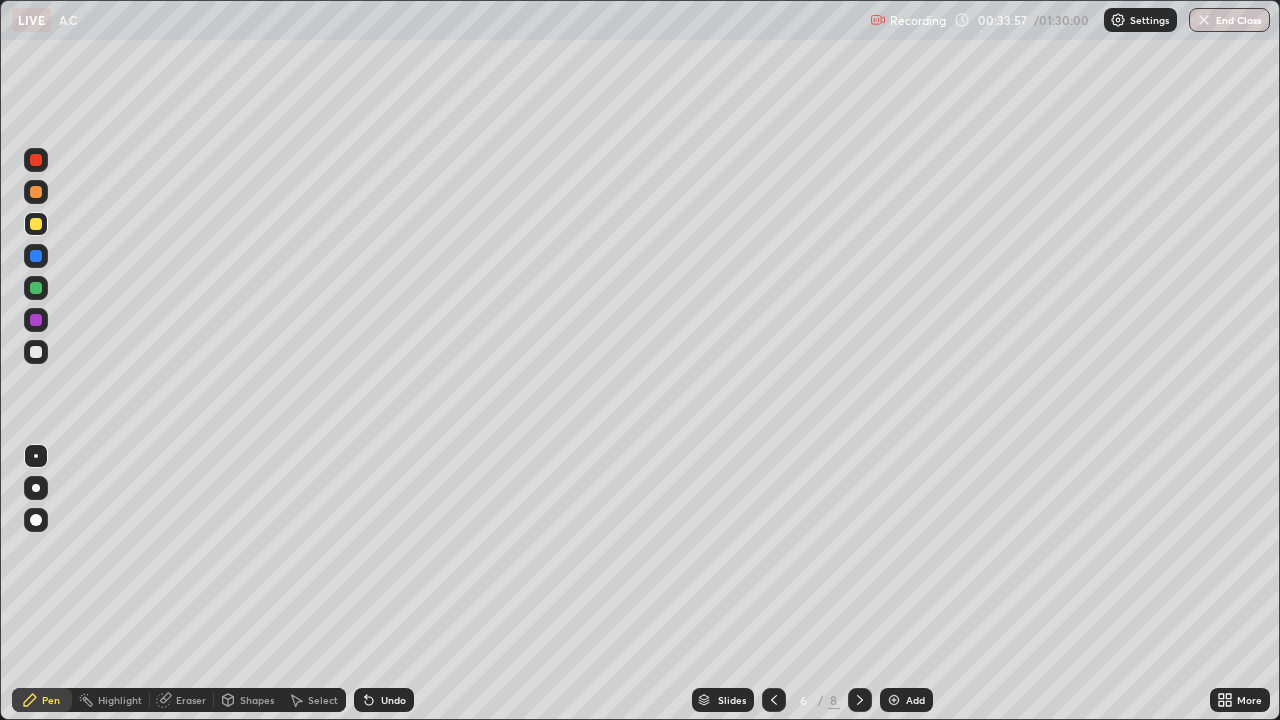 click at bounding box center [36, 160] 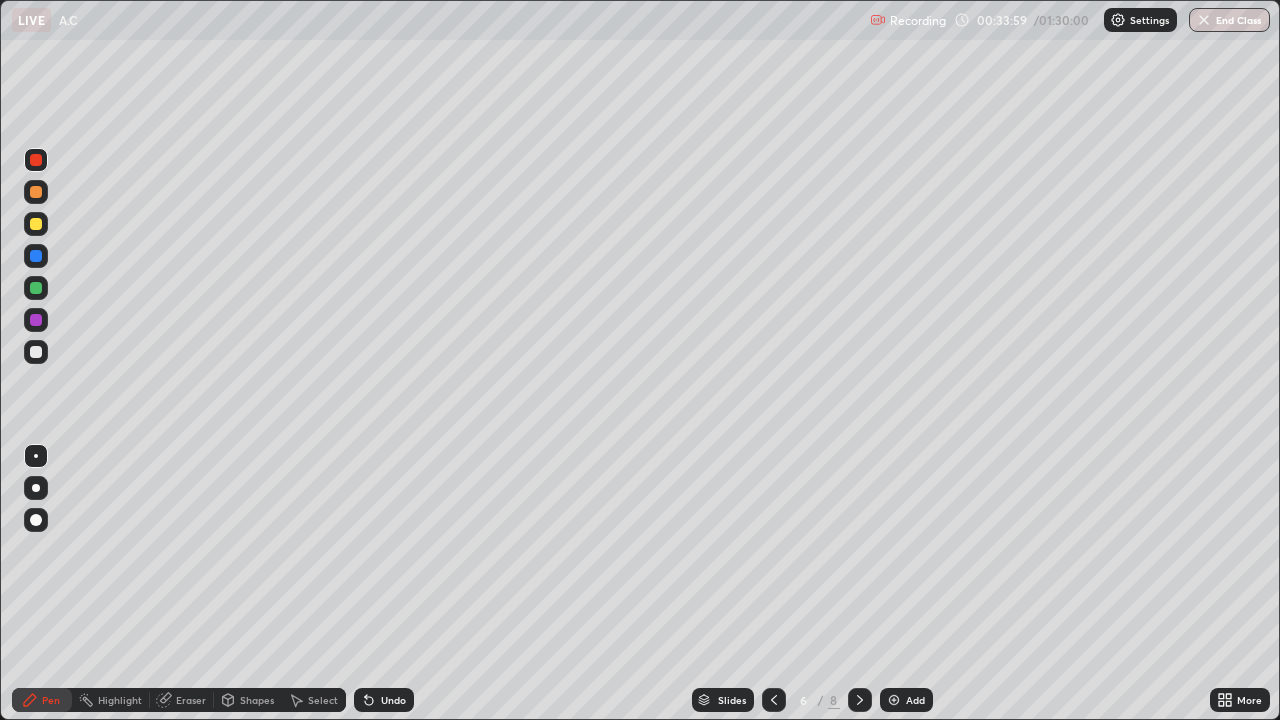 click at bounding box center (36, 320) 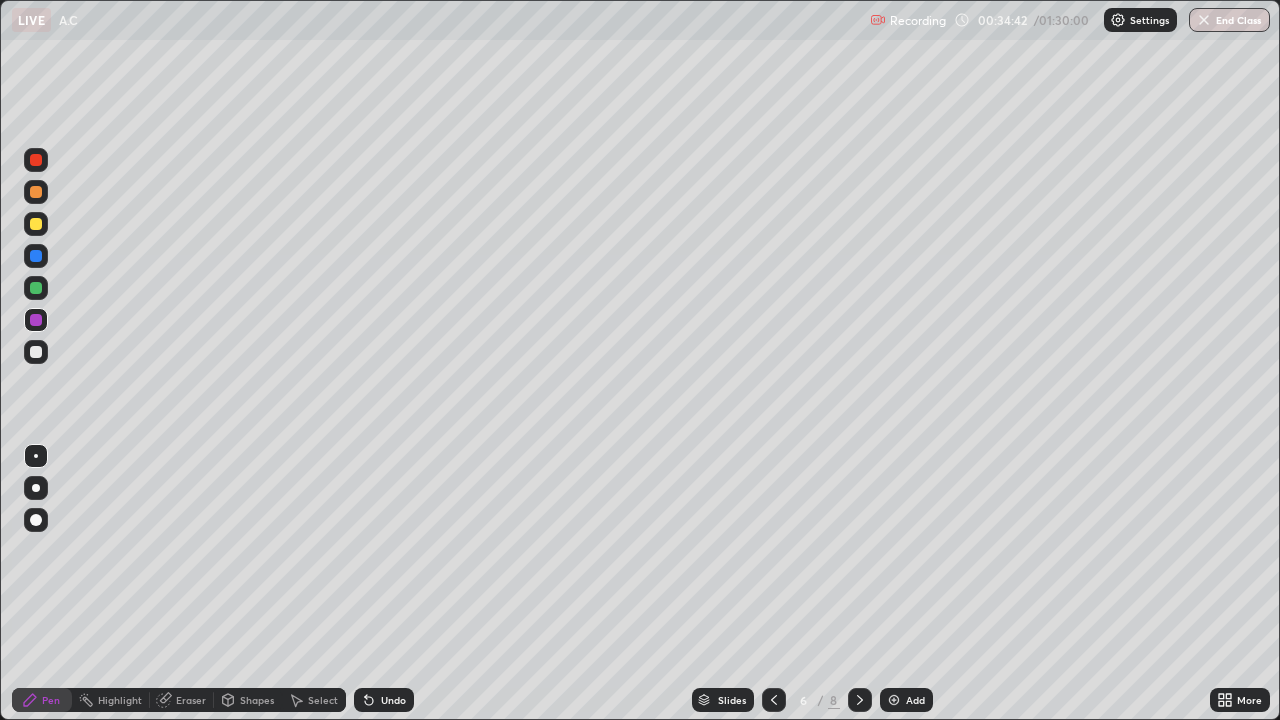 click 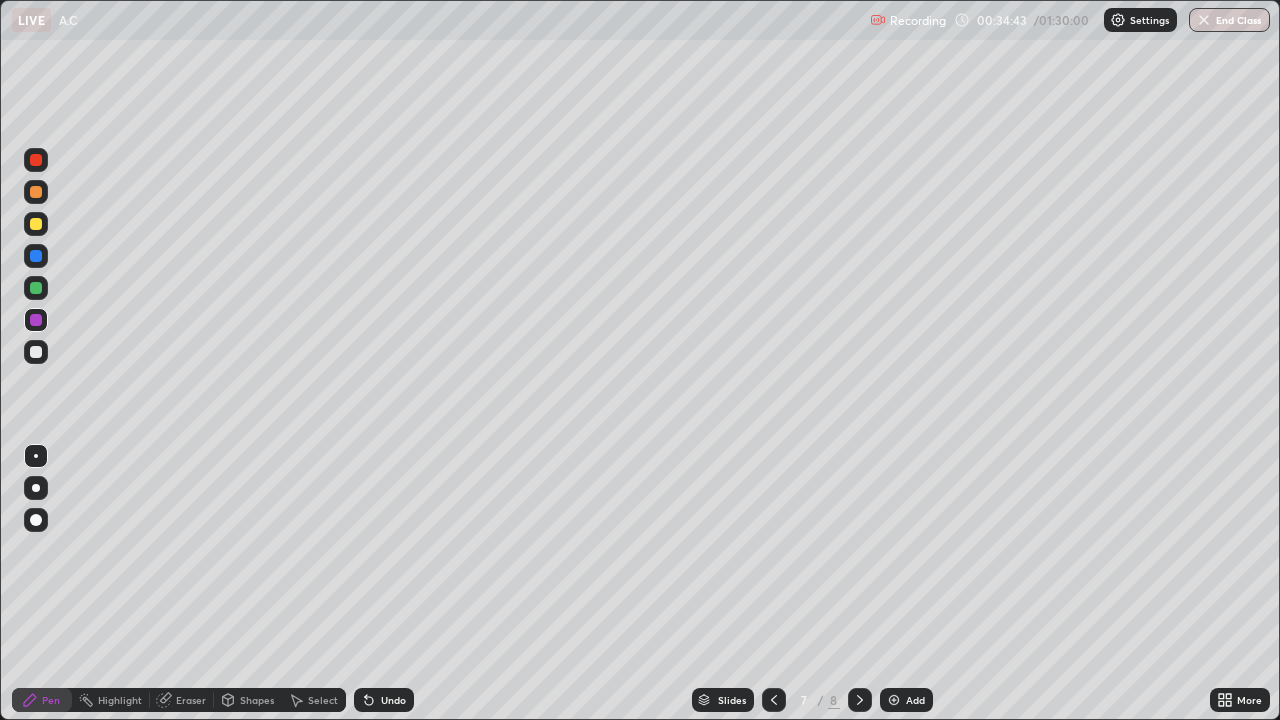 click 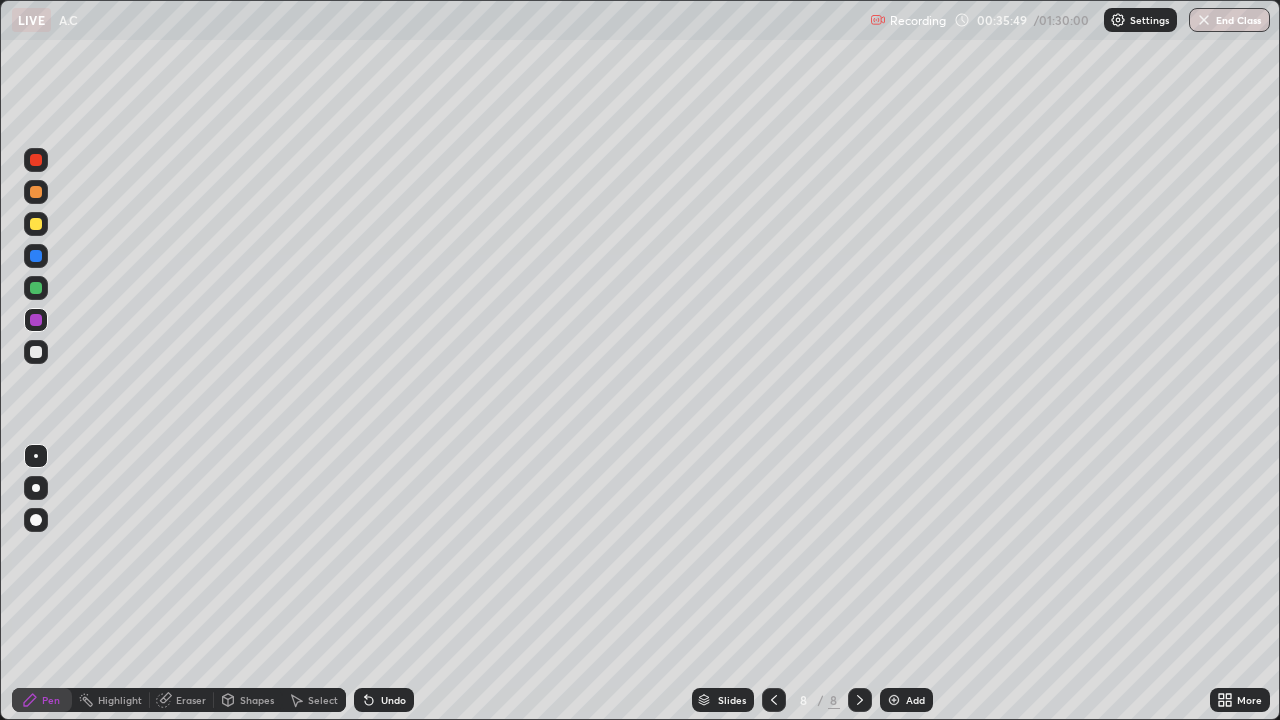 click at bounding box center (36, 160) 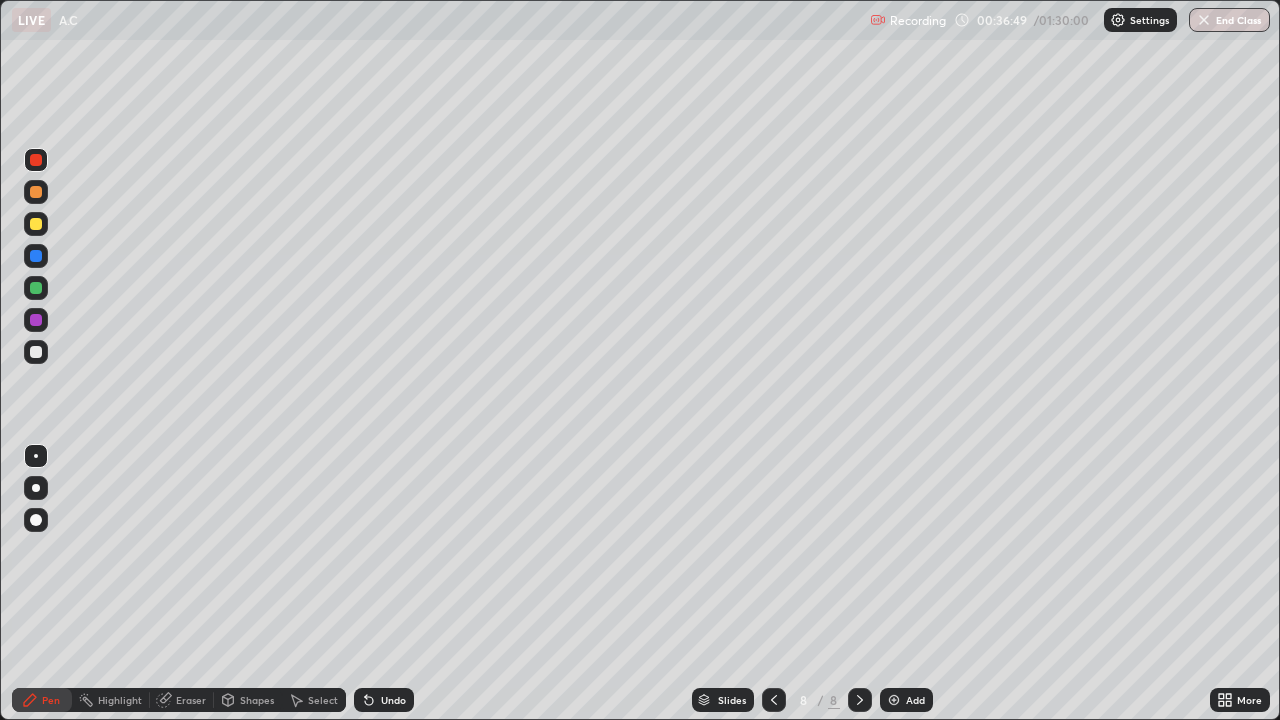 click 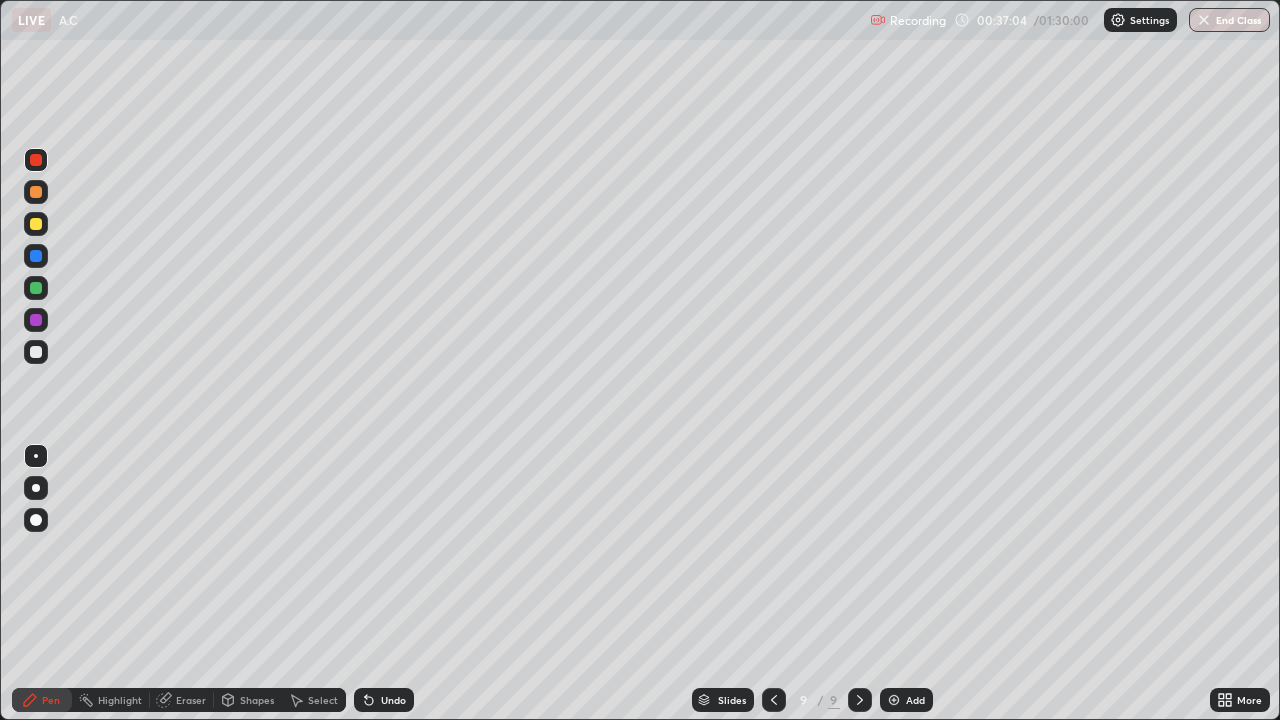 click on "Undo" at bounding box center (393, 700) 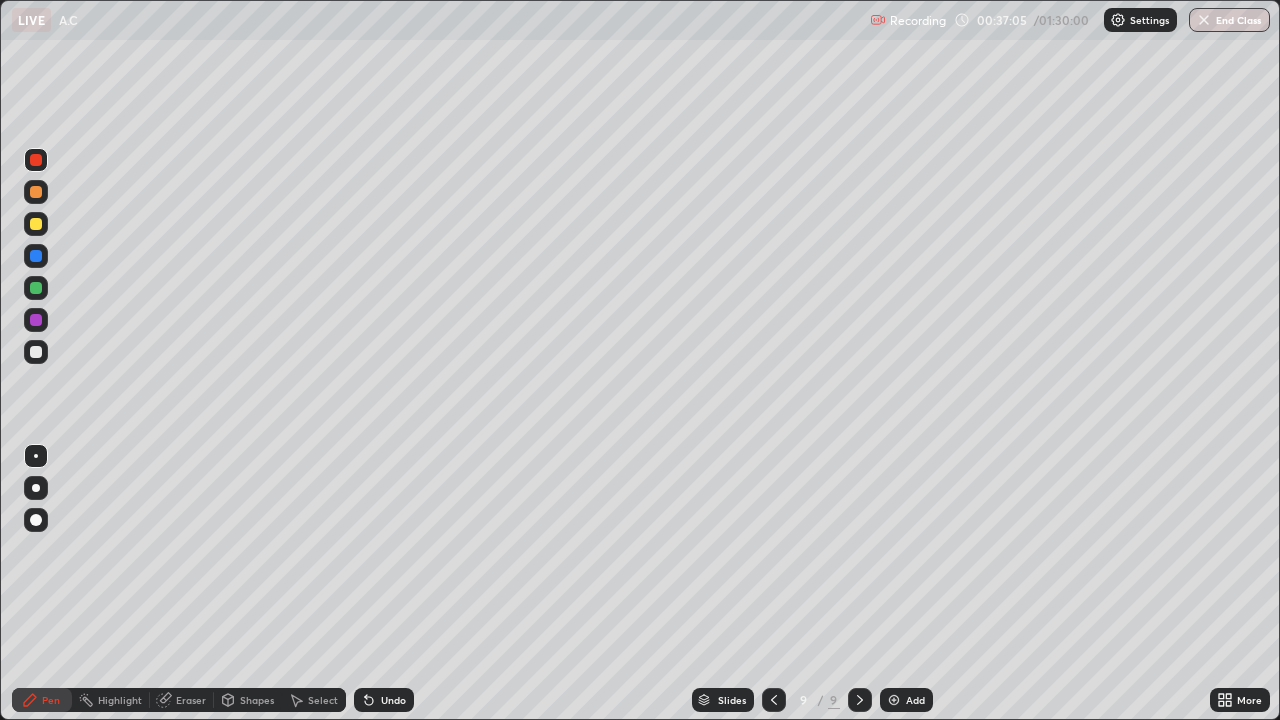 click on "Pen" at bounding box center (42, 700) 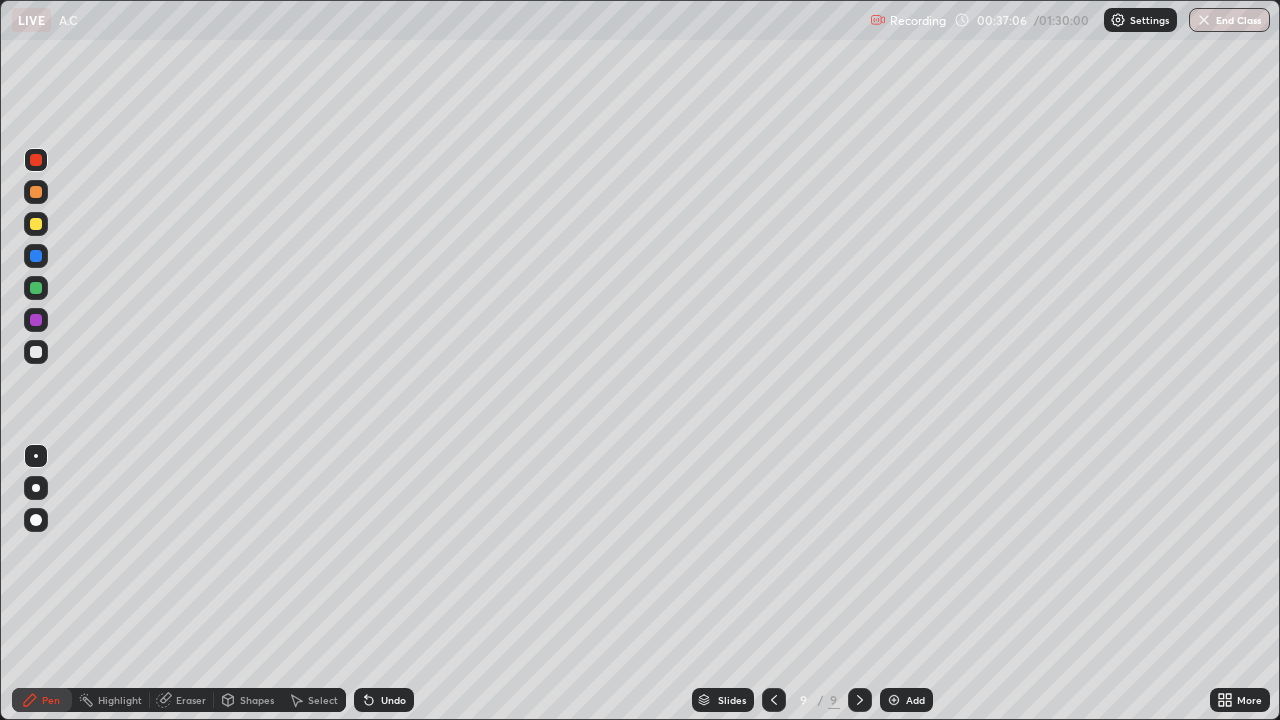 click at bounding box center [36, 288] 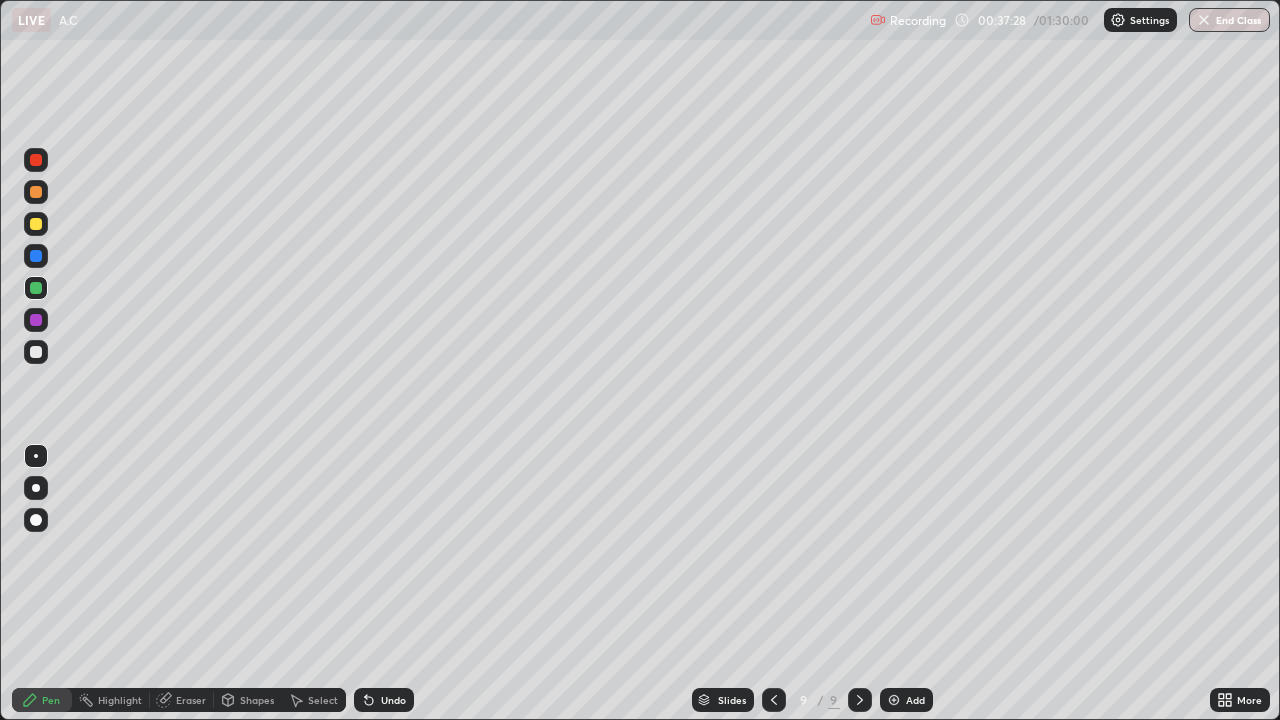 click 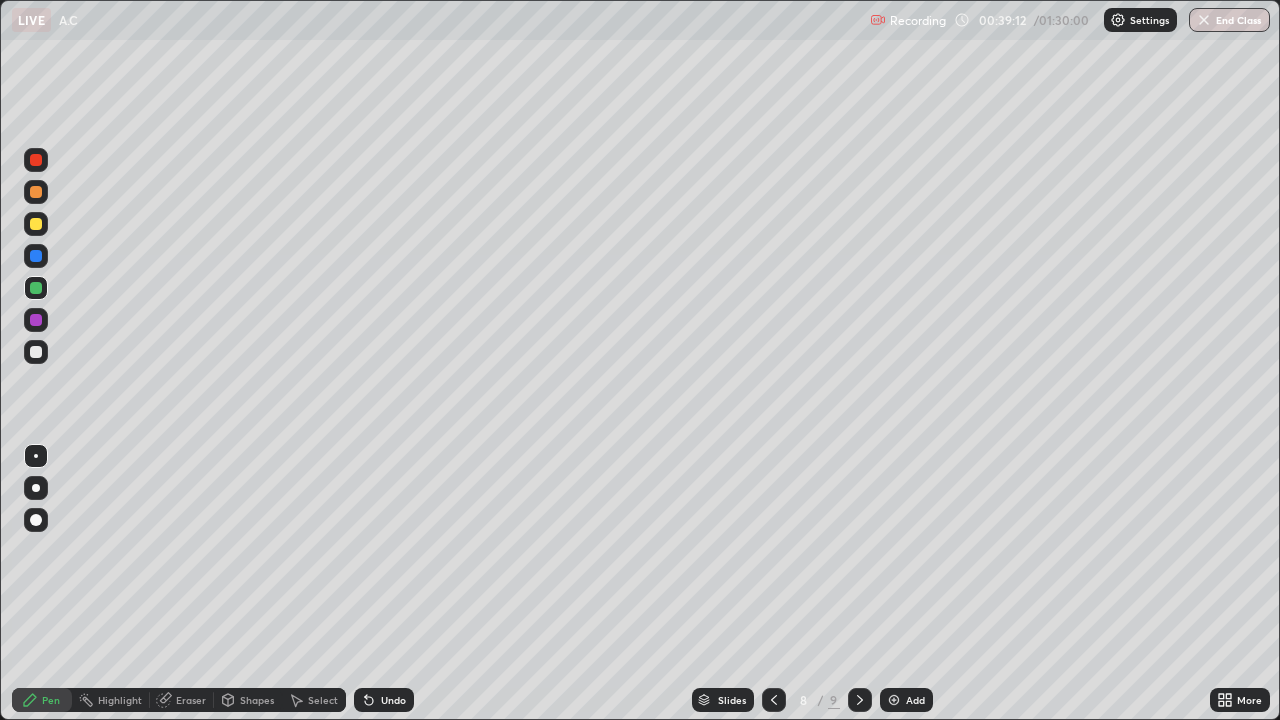 click at bounding box center [860, 700] 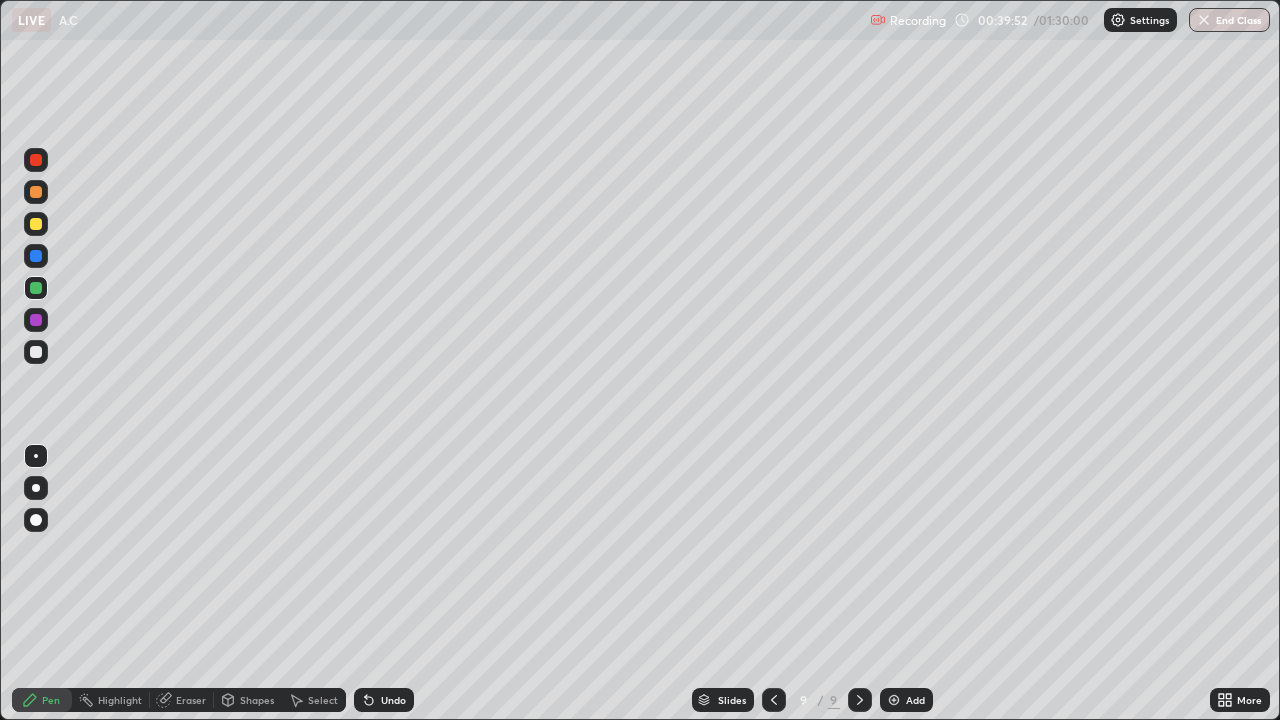 click at bounding box center [36, 160] 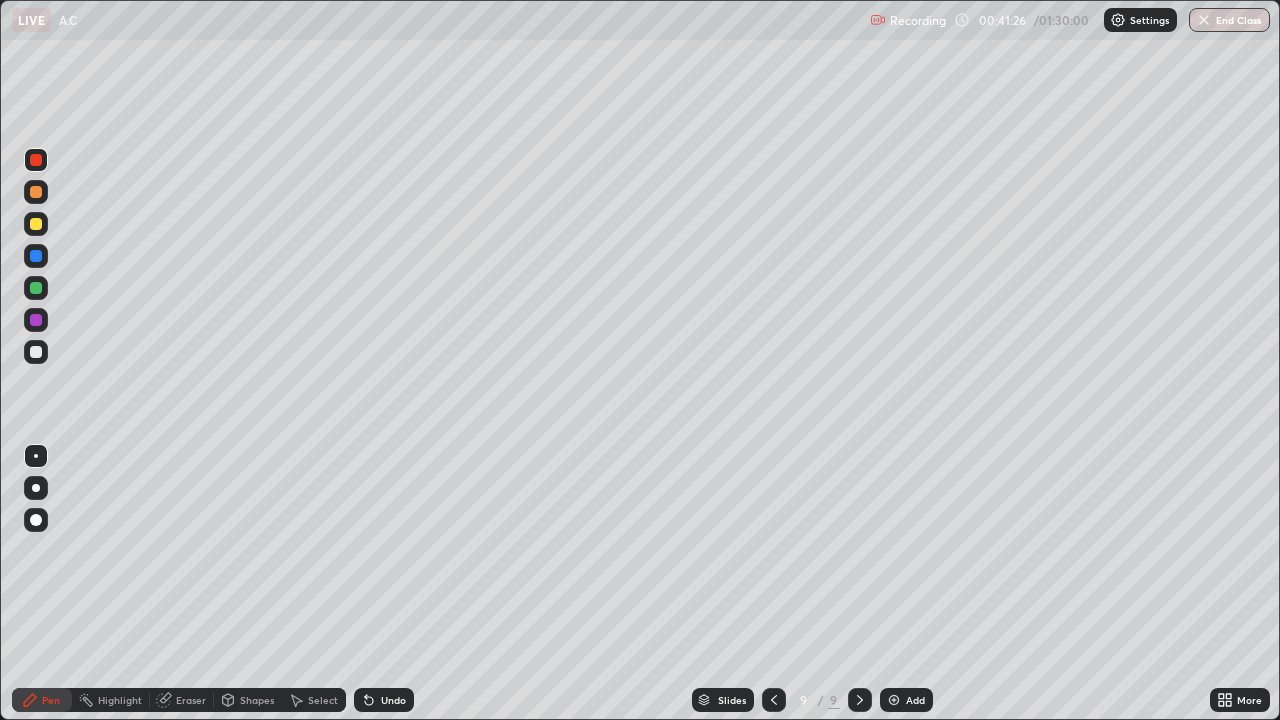 click 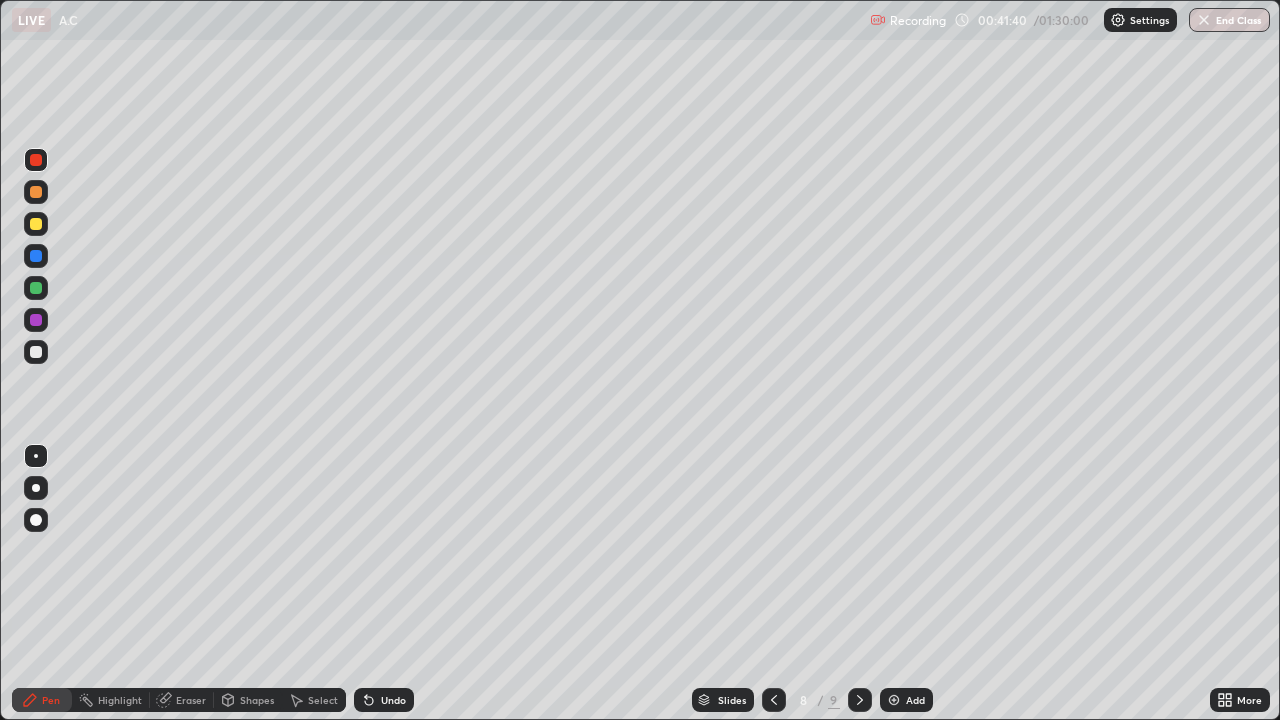click 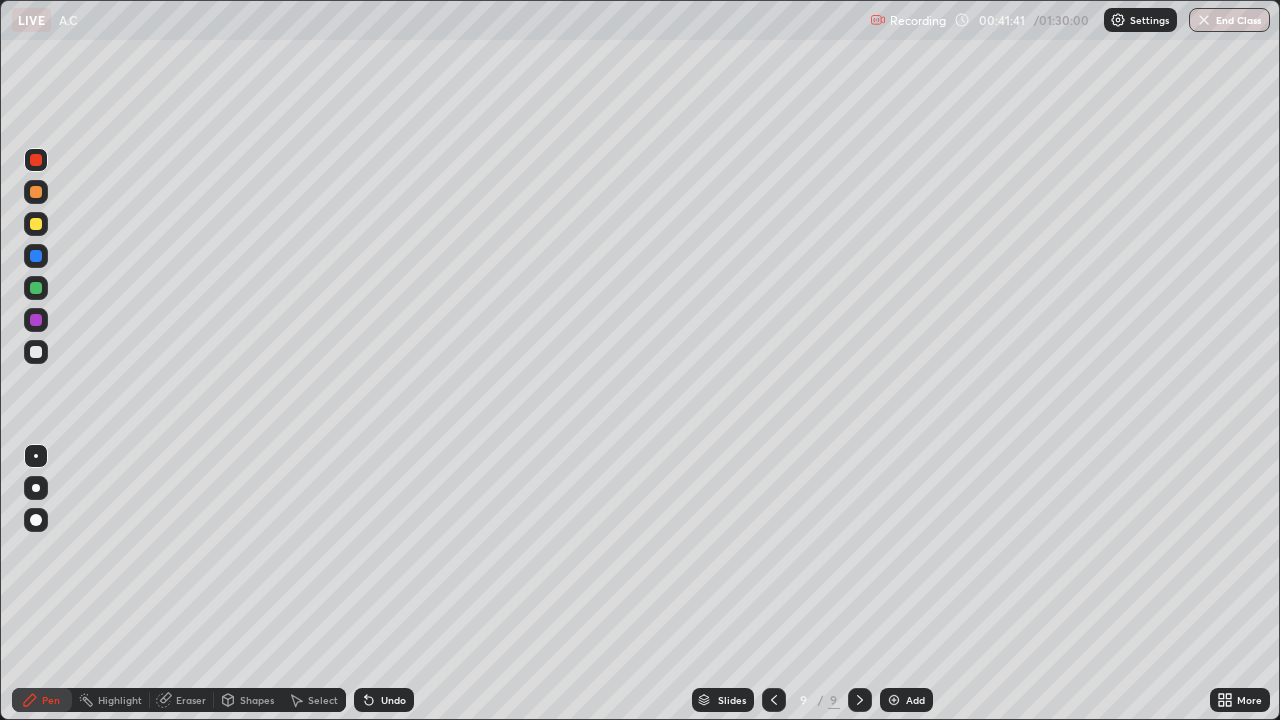 click 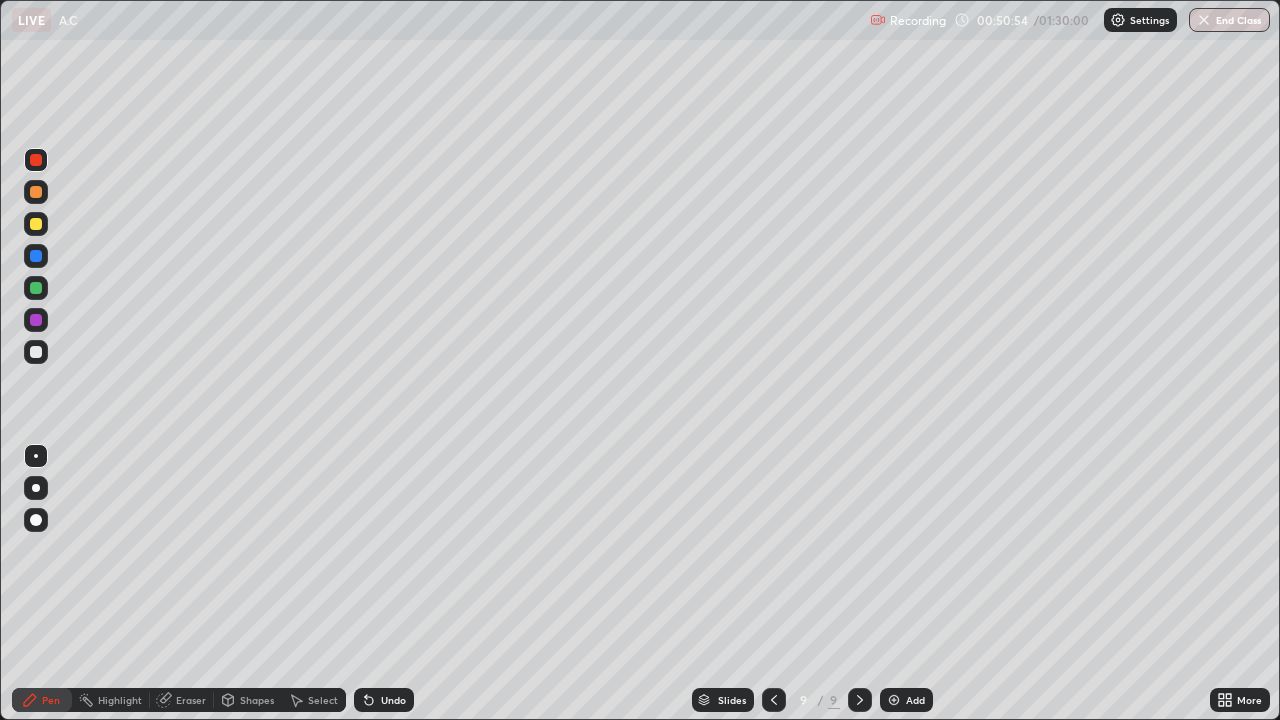 click 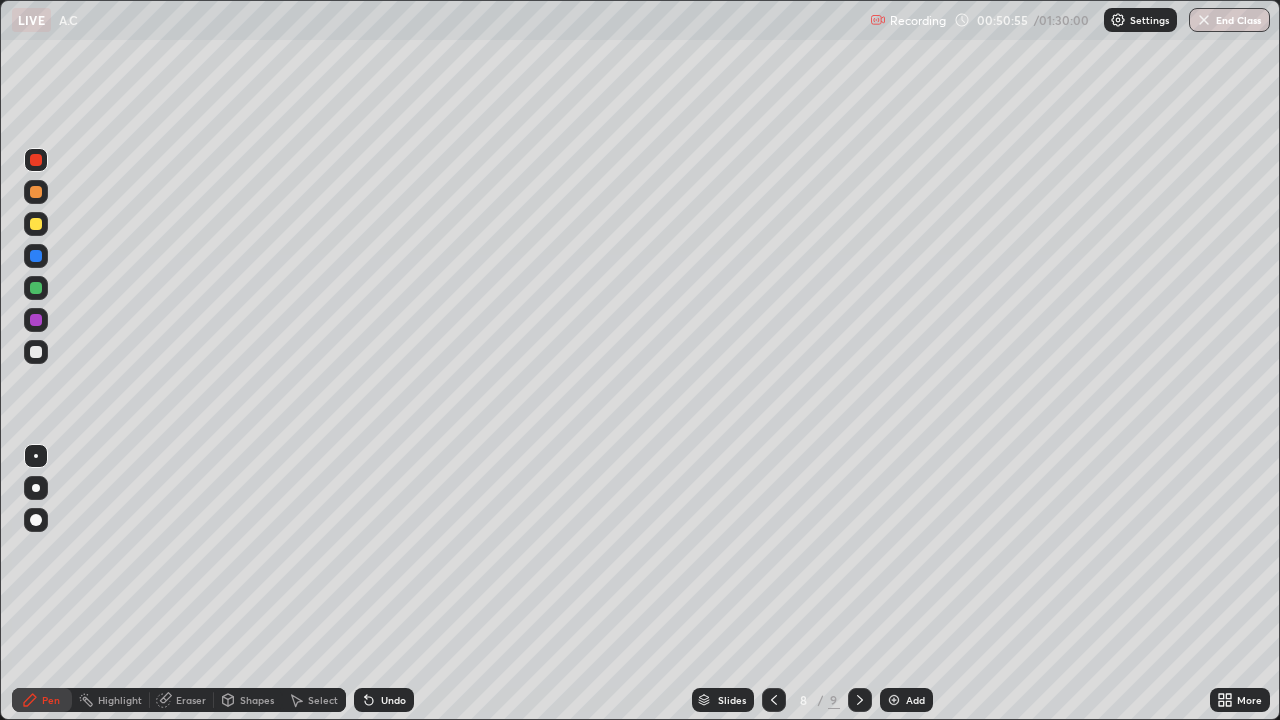 click 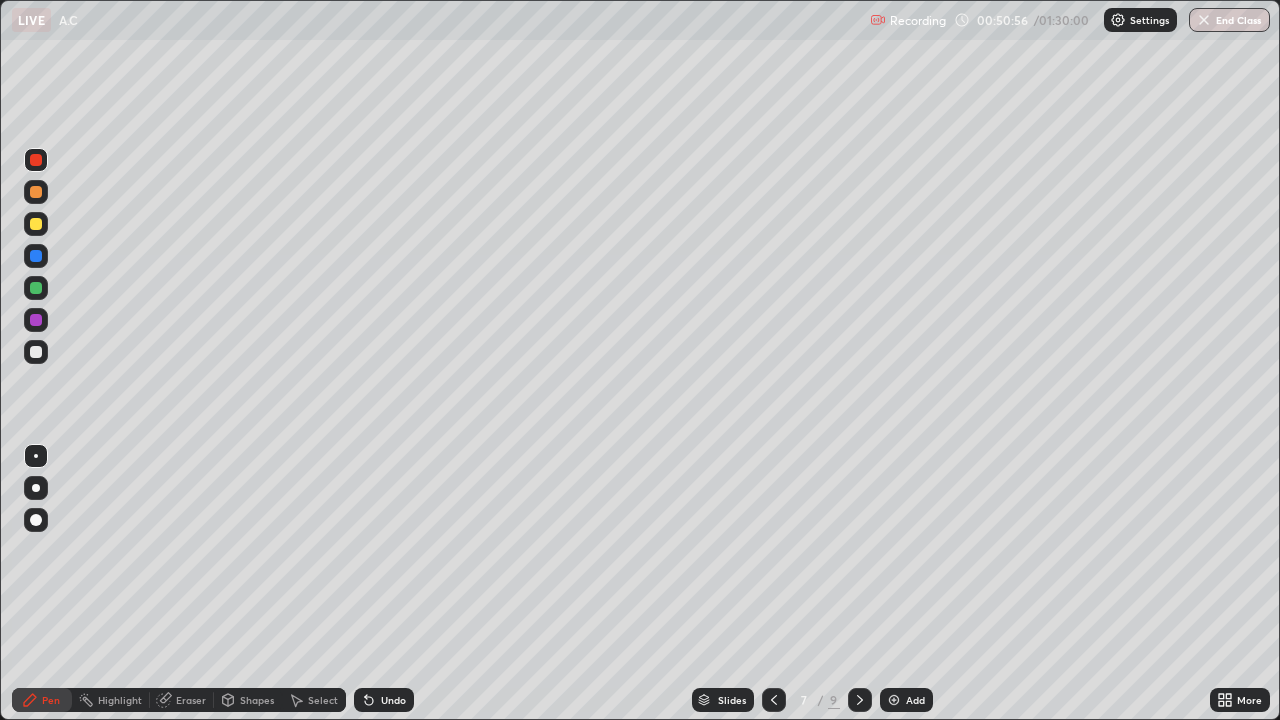 click at bounding box center [774, 700] 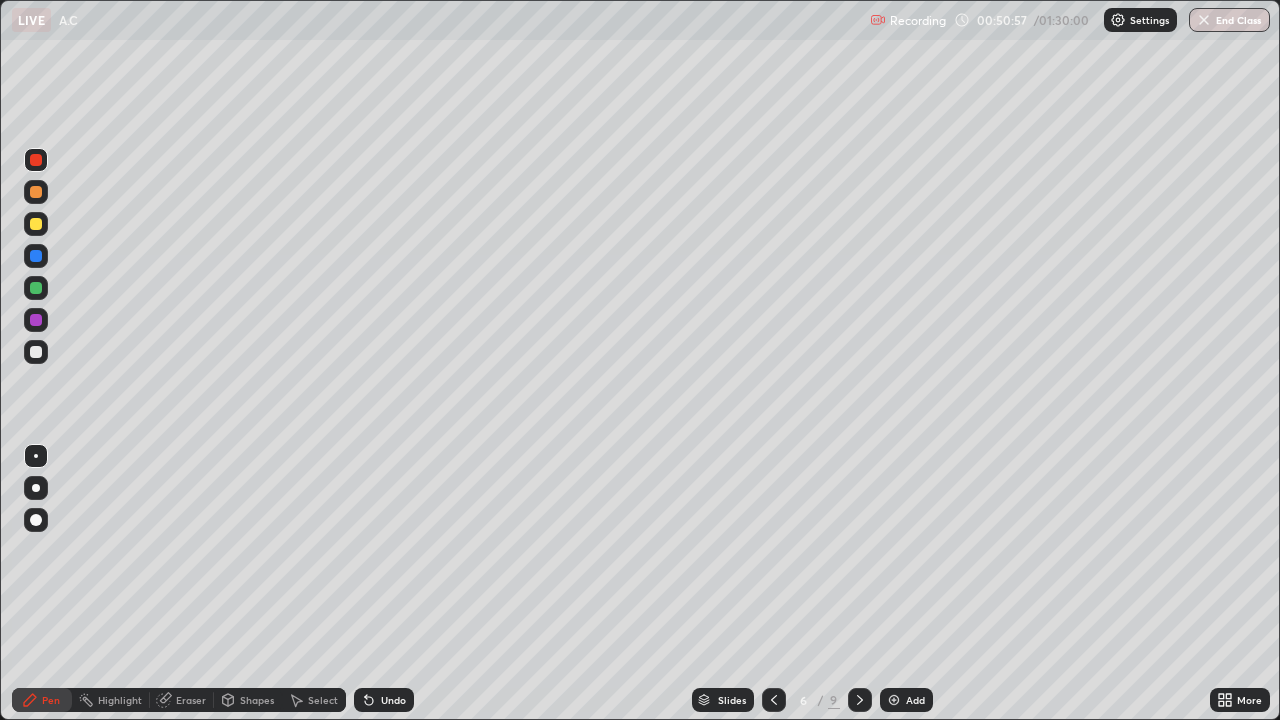 click 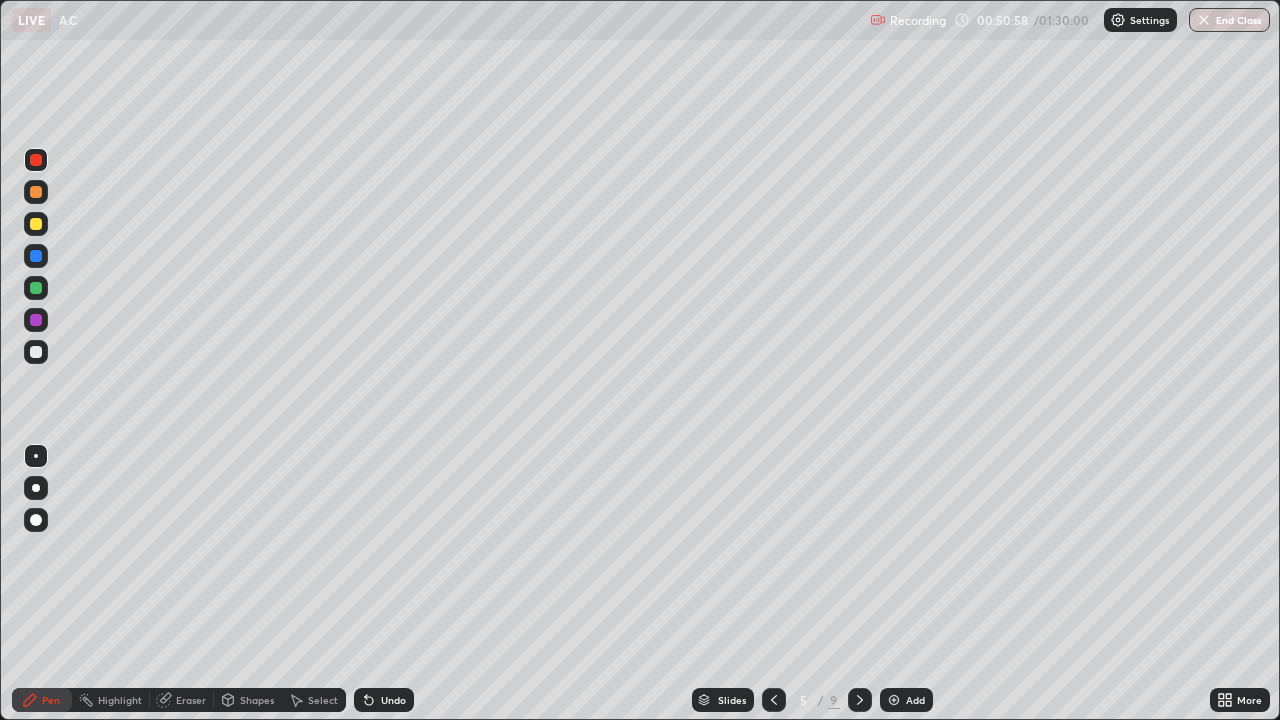 click at bounding box center [774, 700] 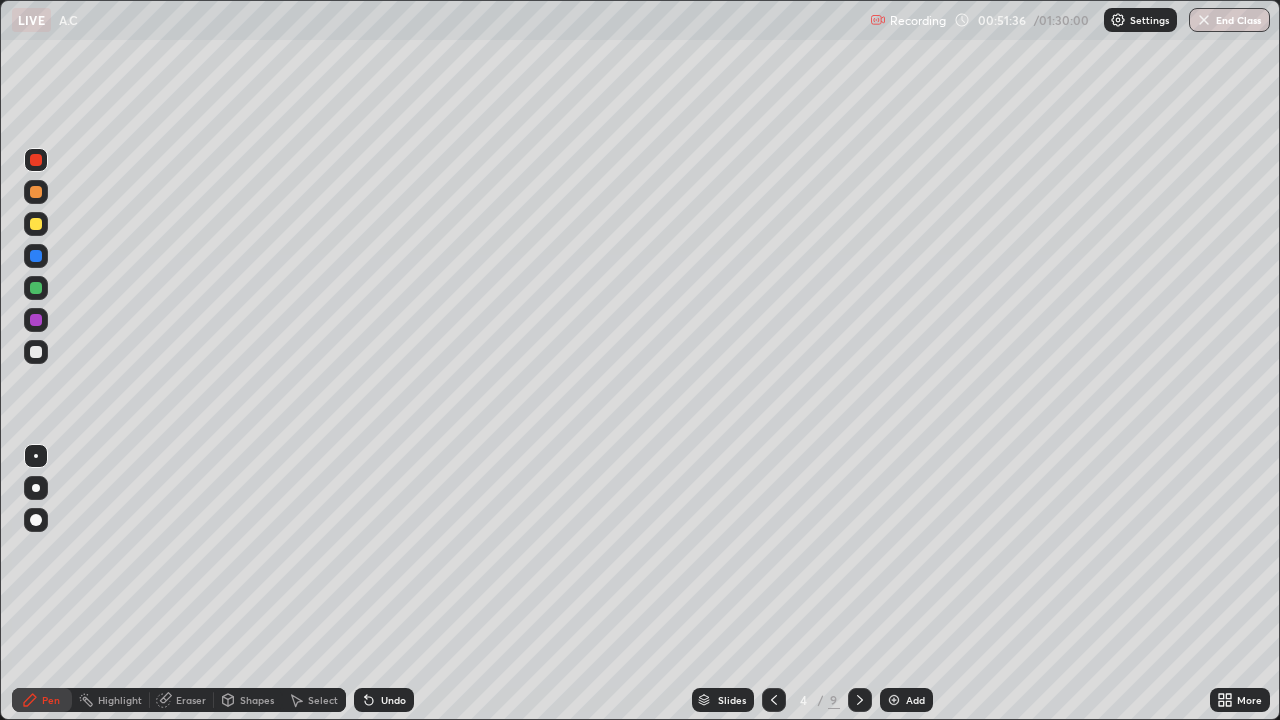 click 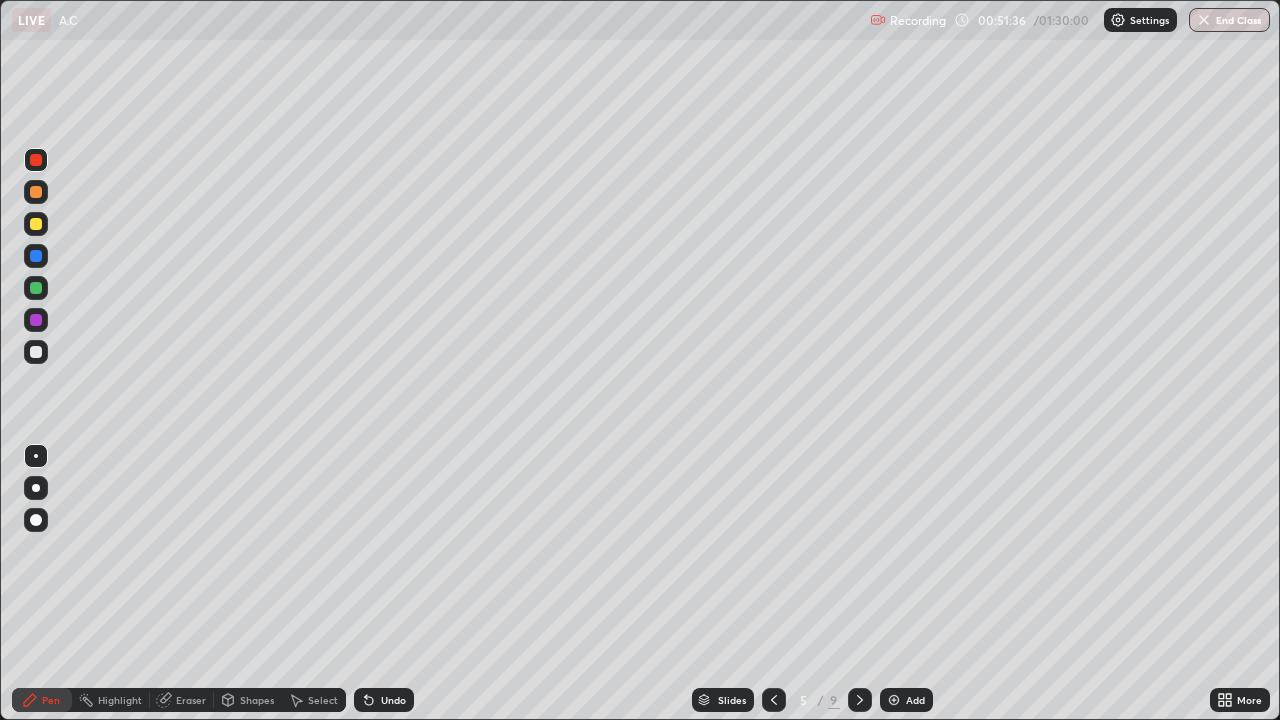 click 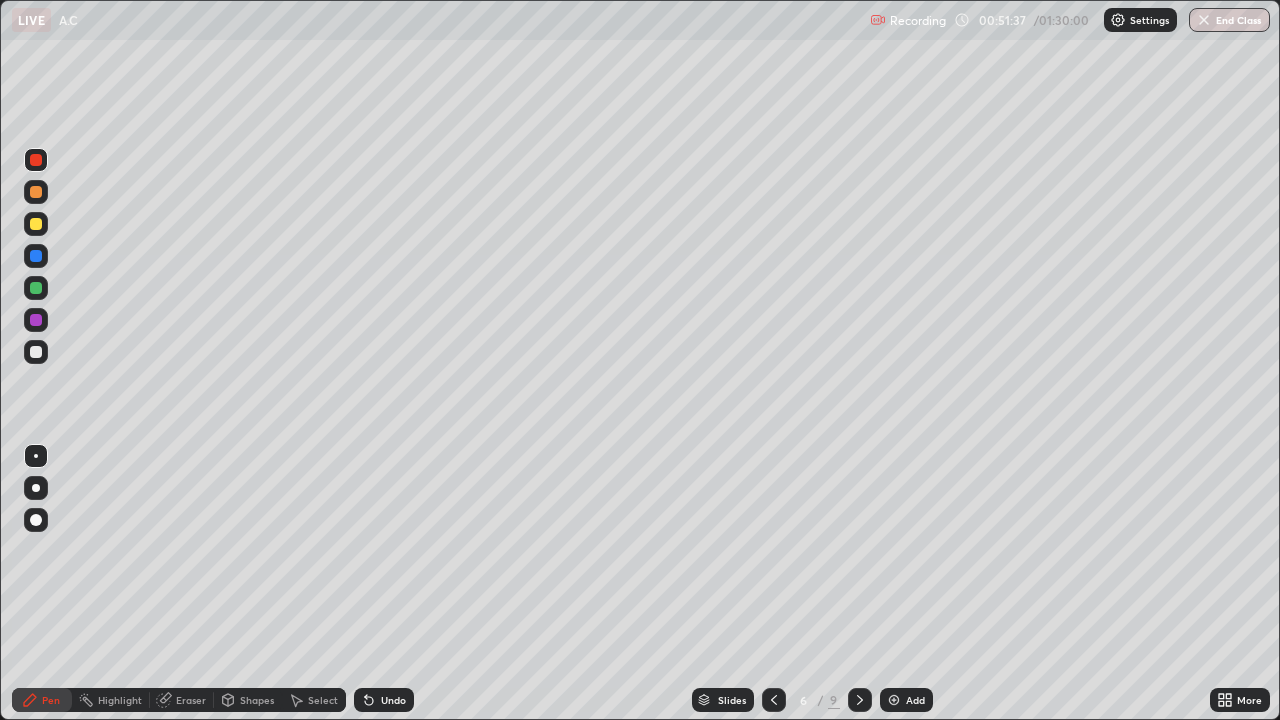 click 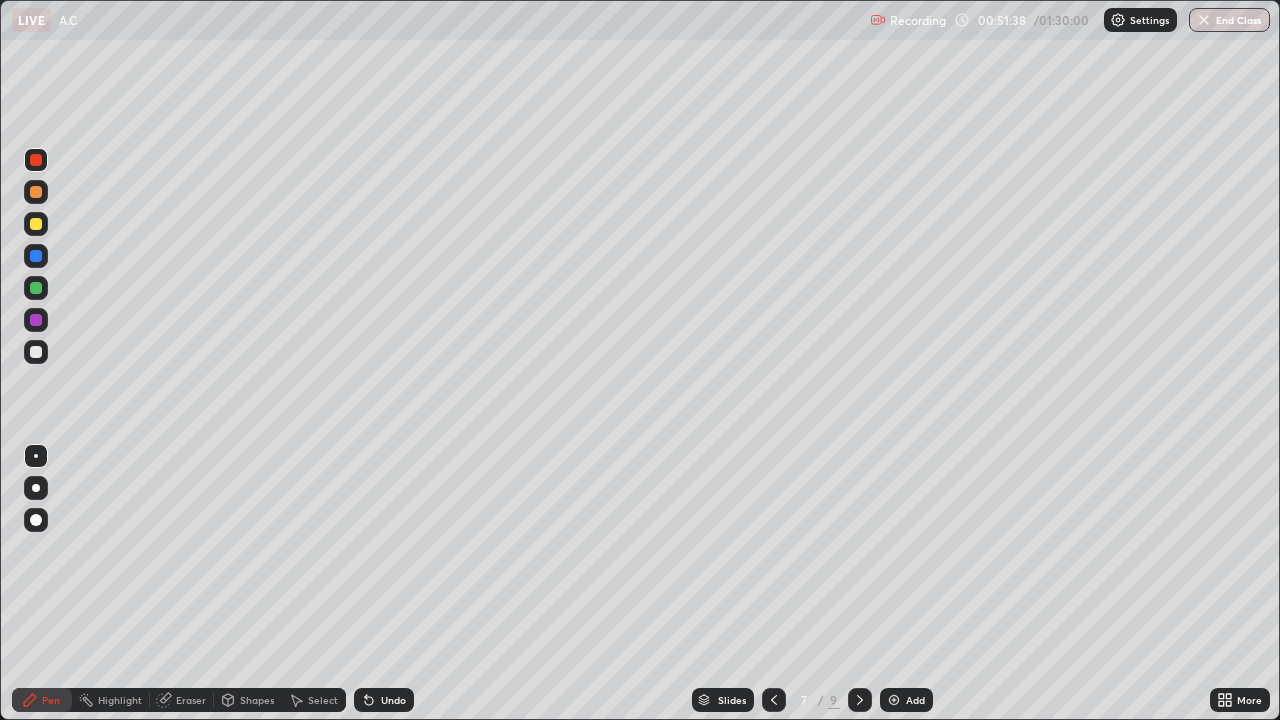 click at bounding box center (774, 700) 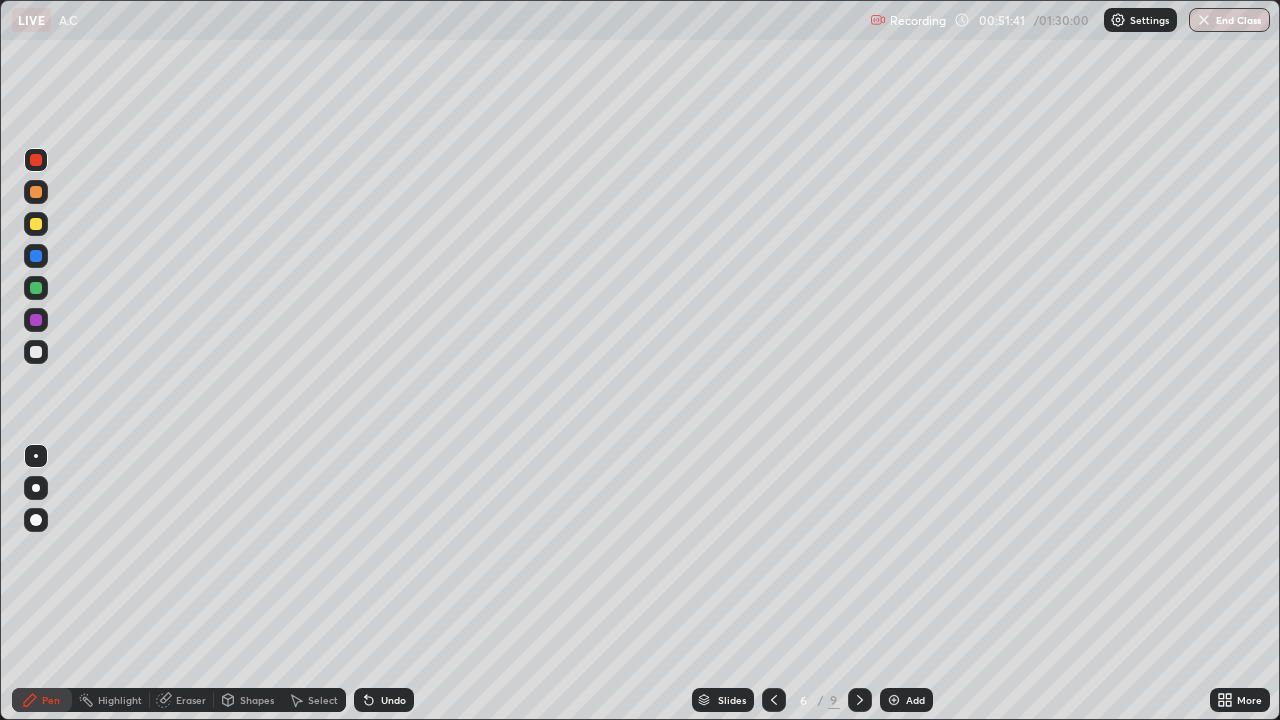 click 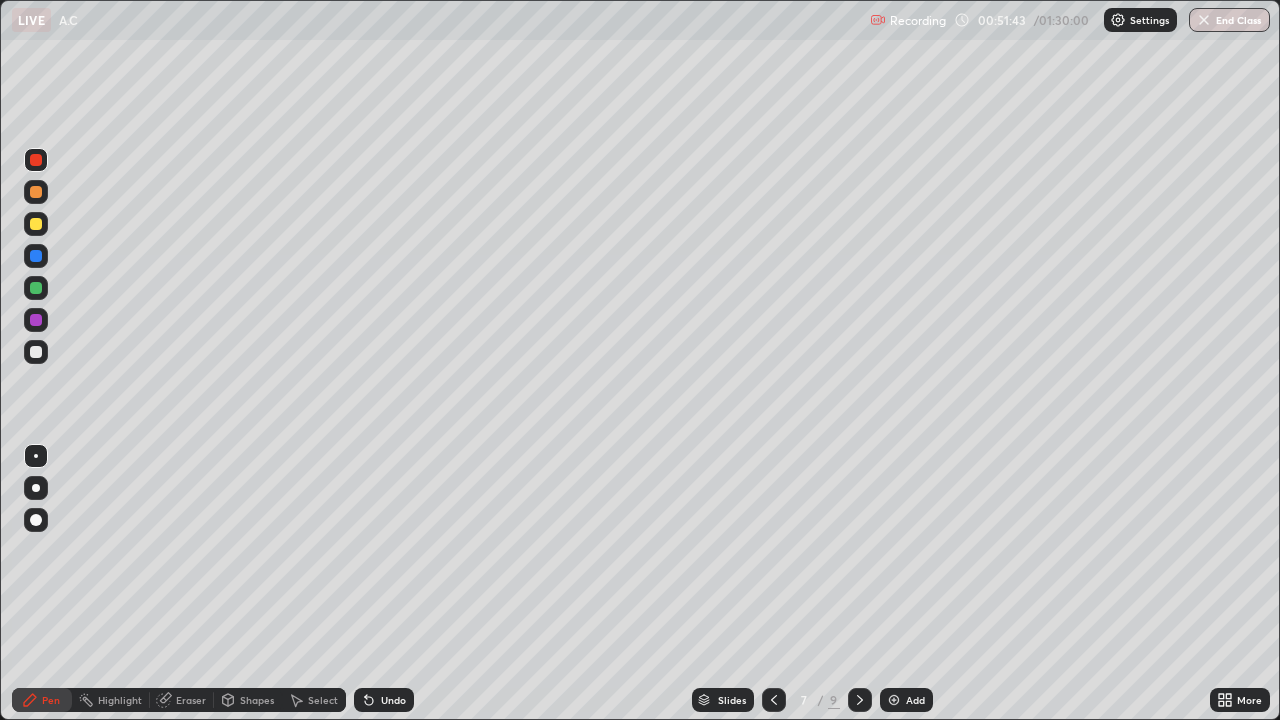 click 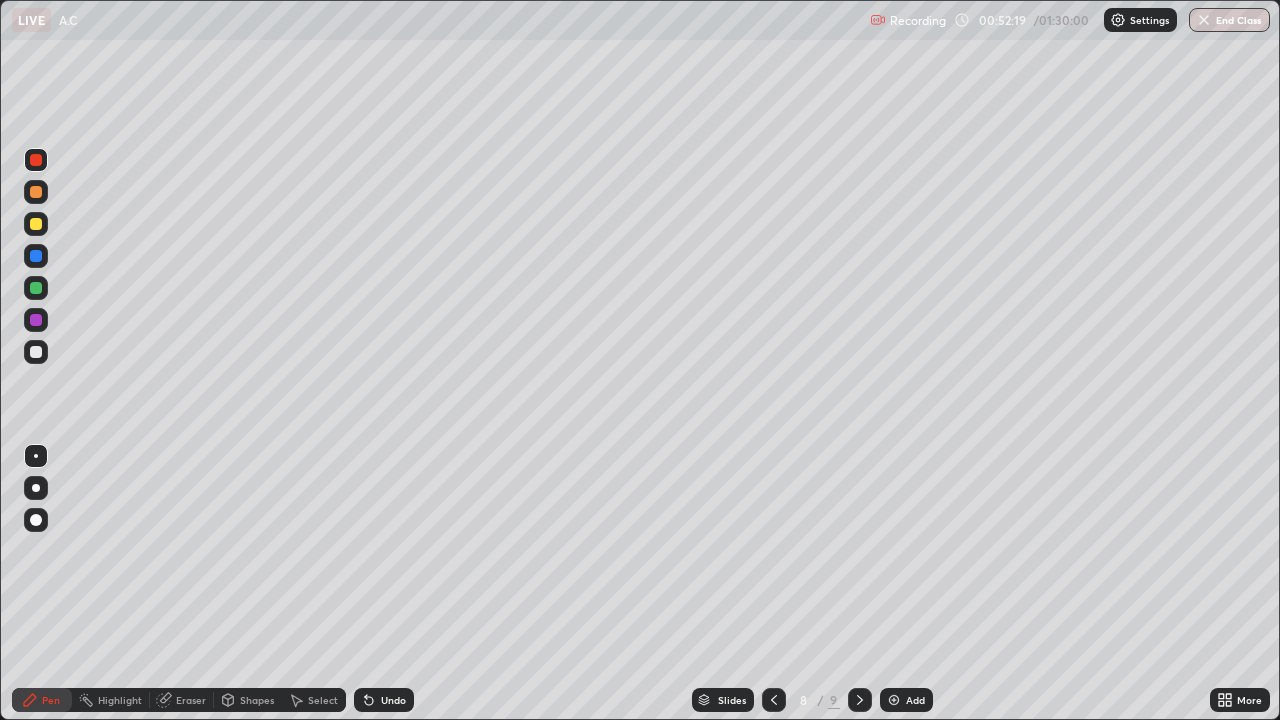 click 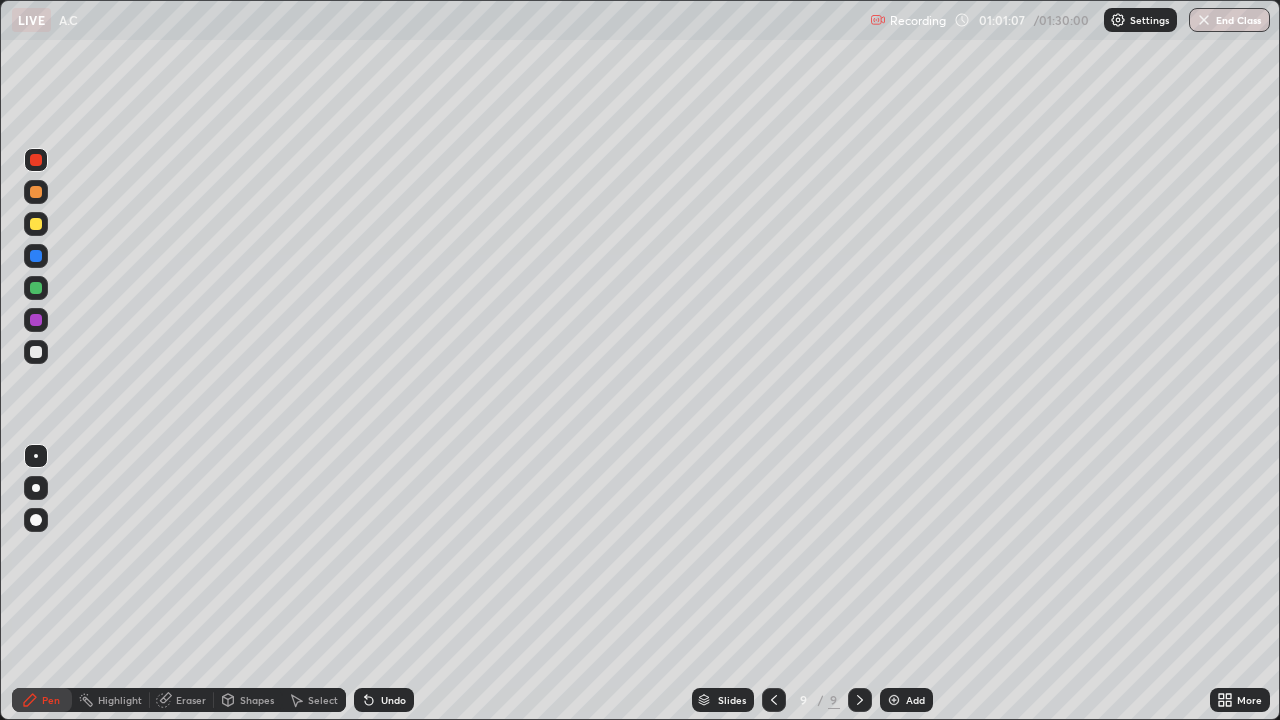 click on "End Class" at bounding box center [1229, 20] 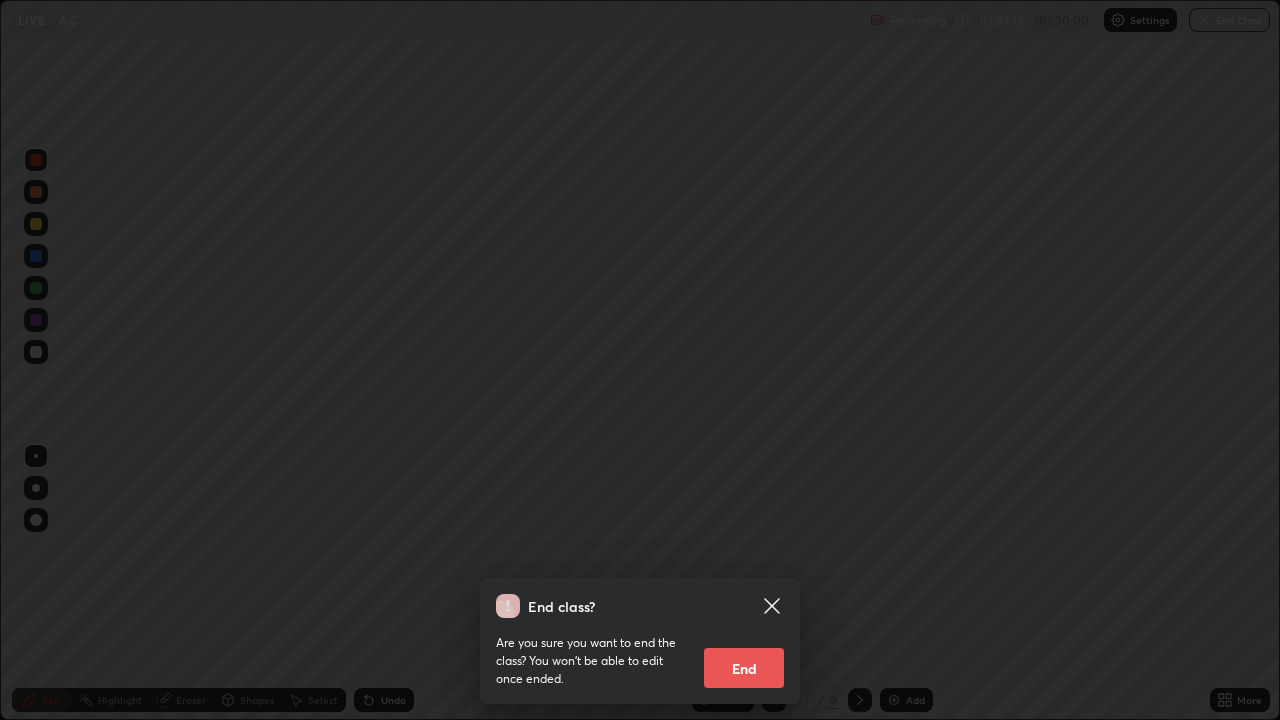 click on "End" at bounding box center (744, 668) 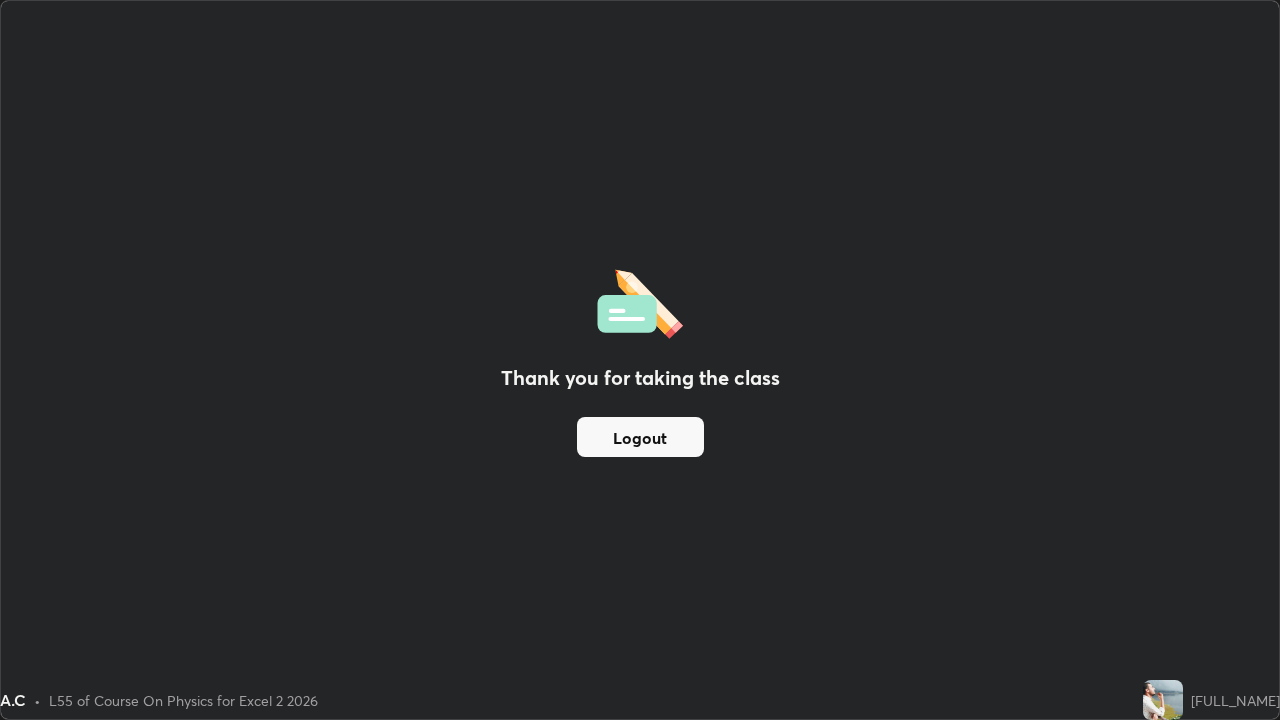 click on "Logout" at bounding box center (640, 437) 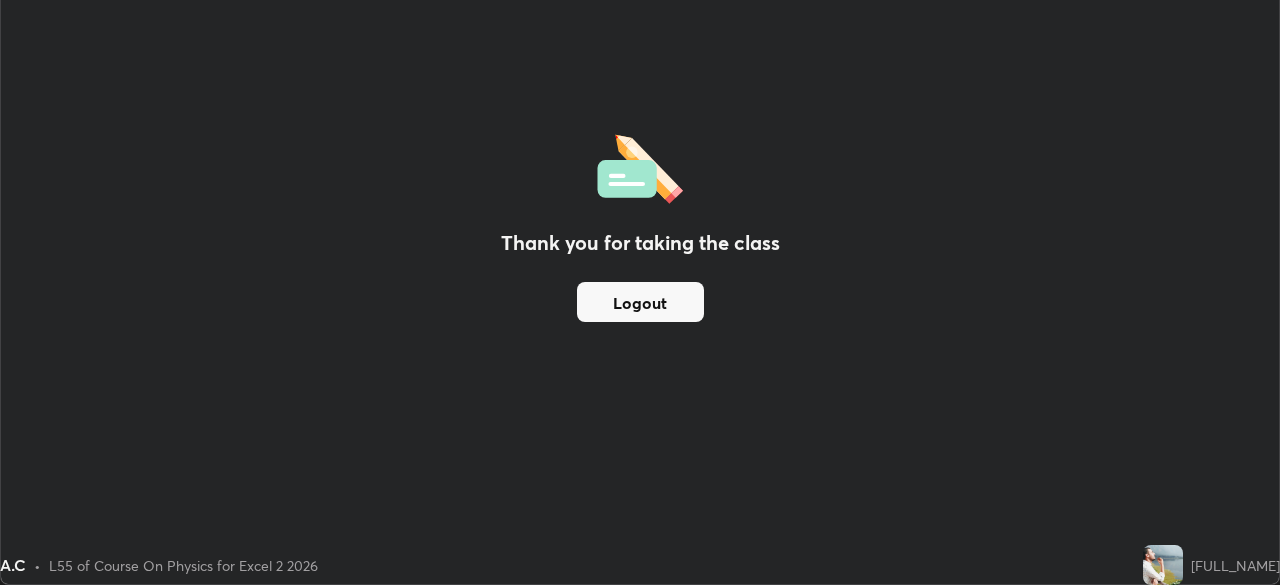 scroll, scrollTop: 585, scrollLeft: 1280, axis: both 